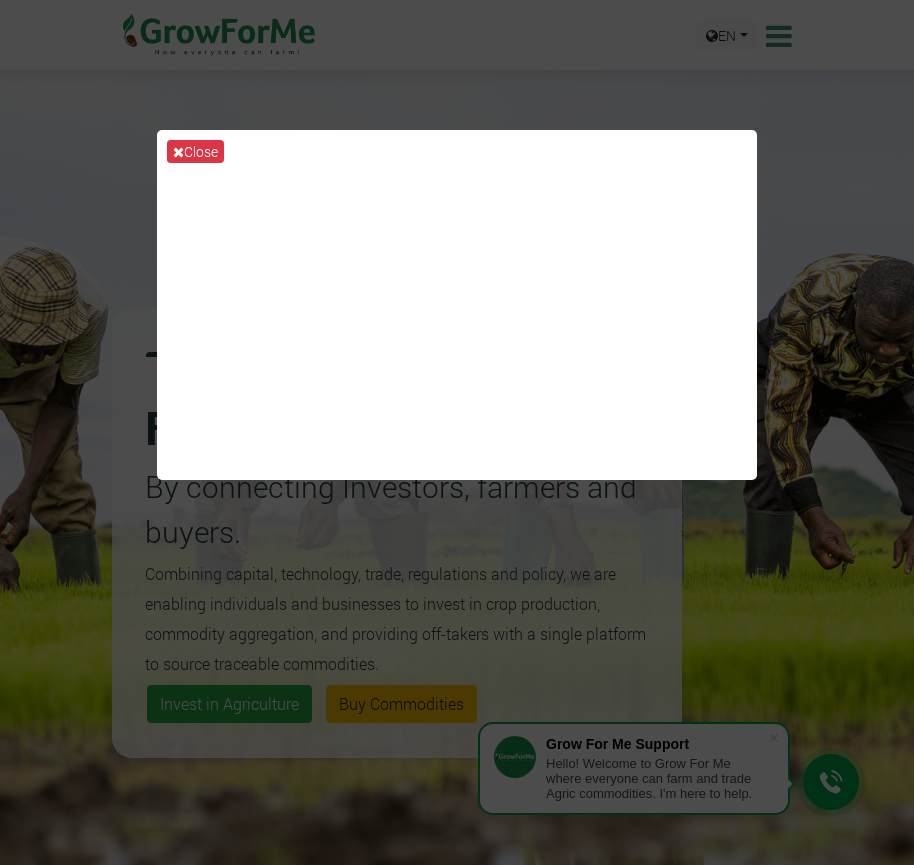 scroll, scrollTop: 0, scrollLeft: 0, axis: both 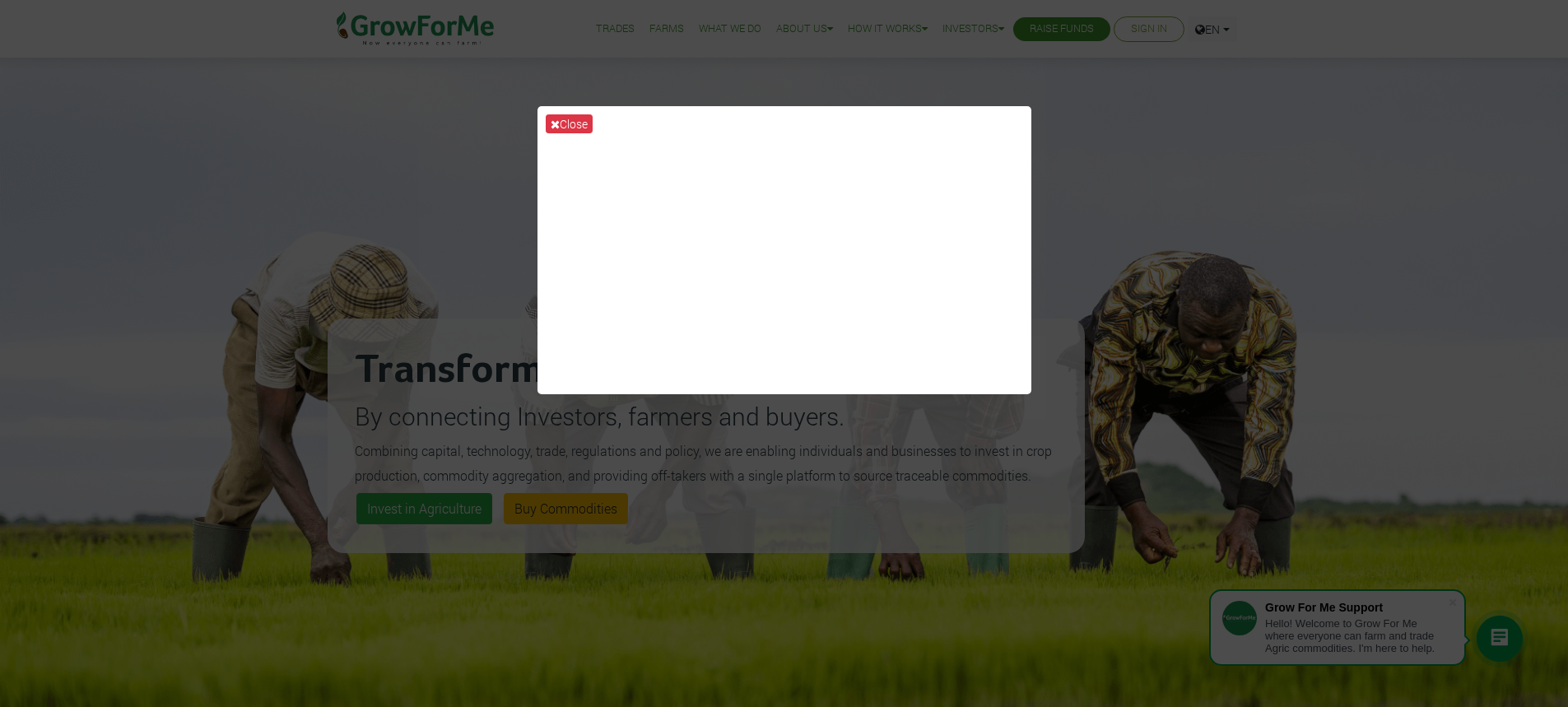 click on "Close" at bounding box center (784, 353) 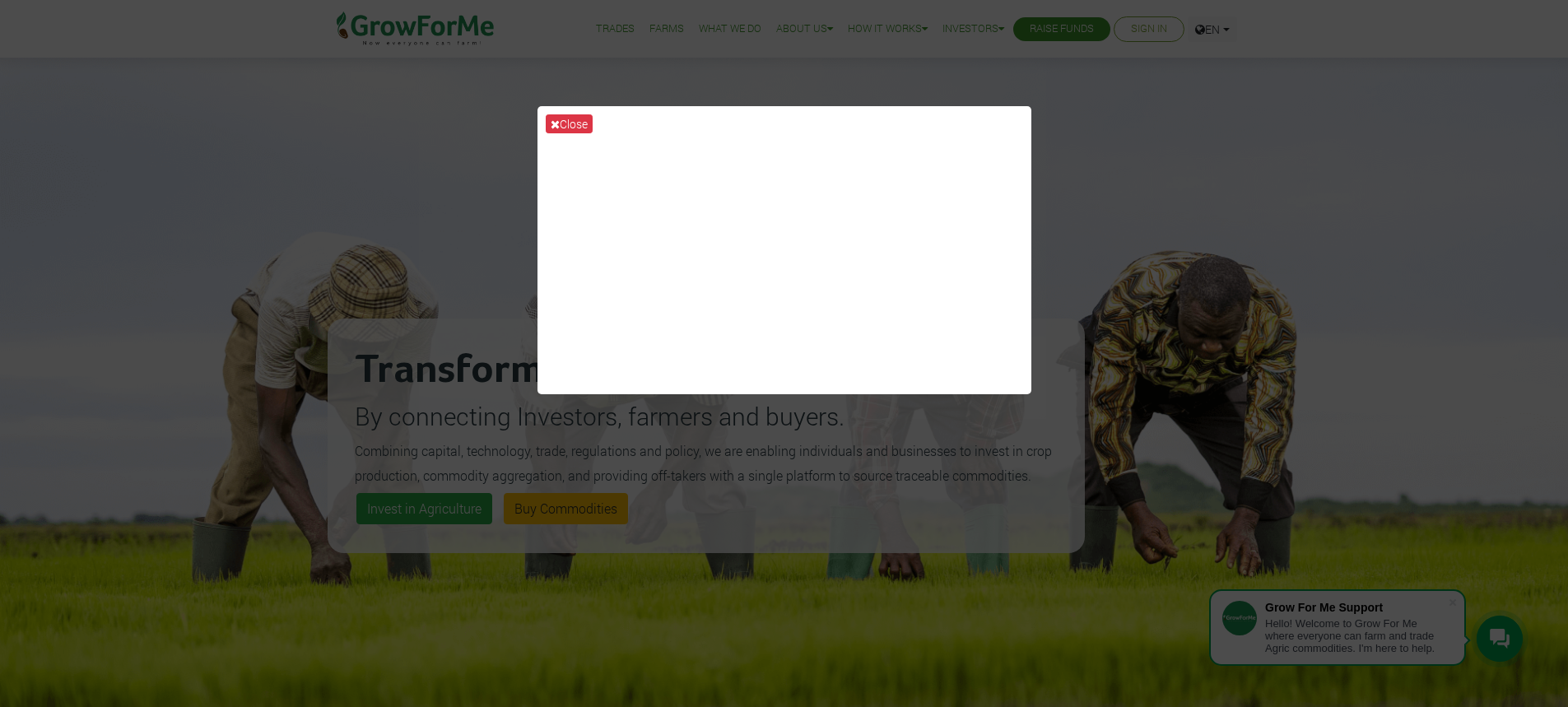 click on "Close" at bounding box center [784, 353] 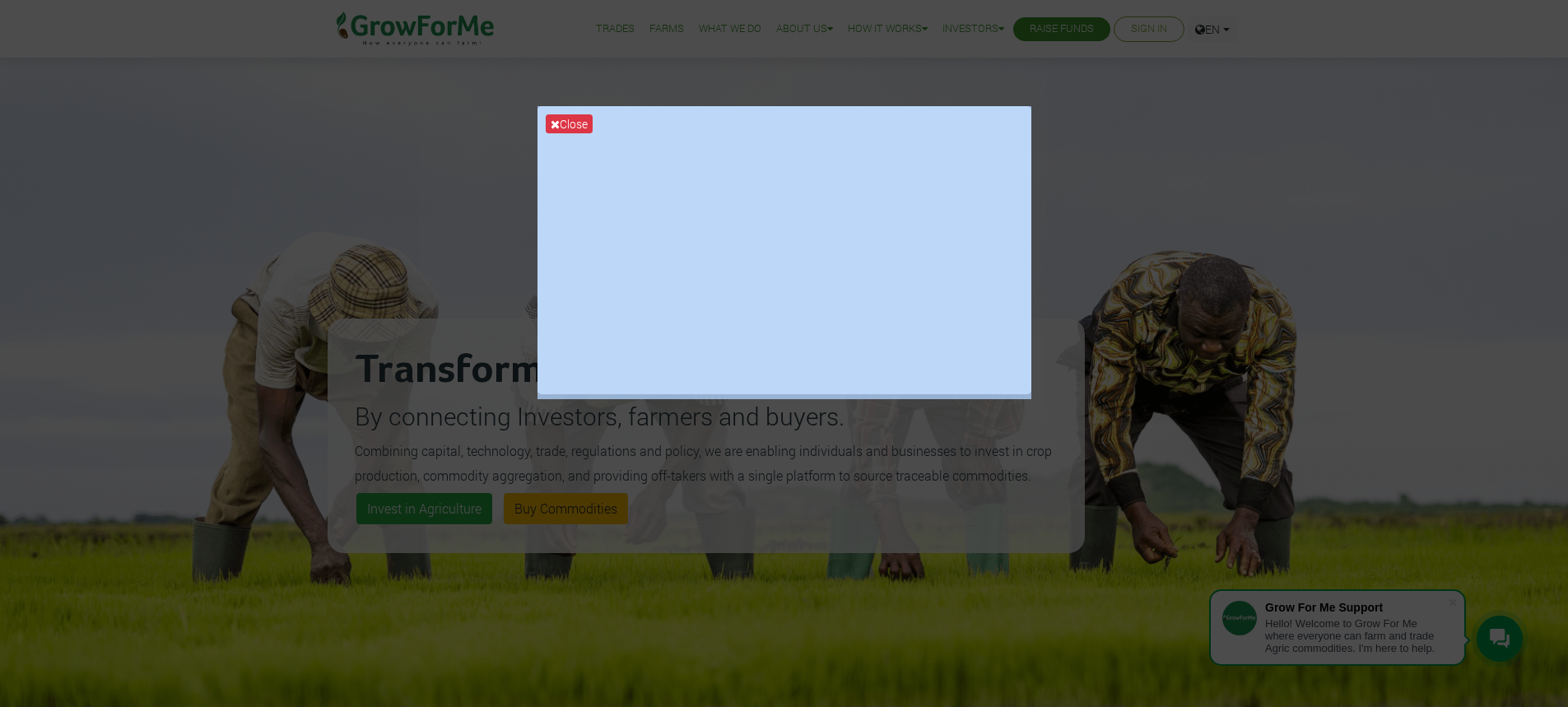 click on "Close" at bounding box center (784, 353) 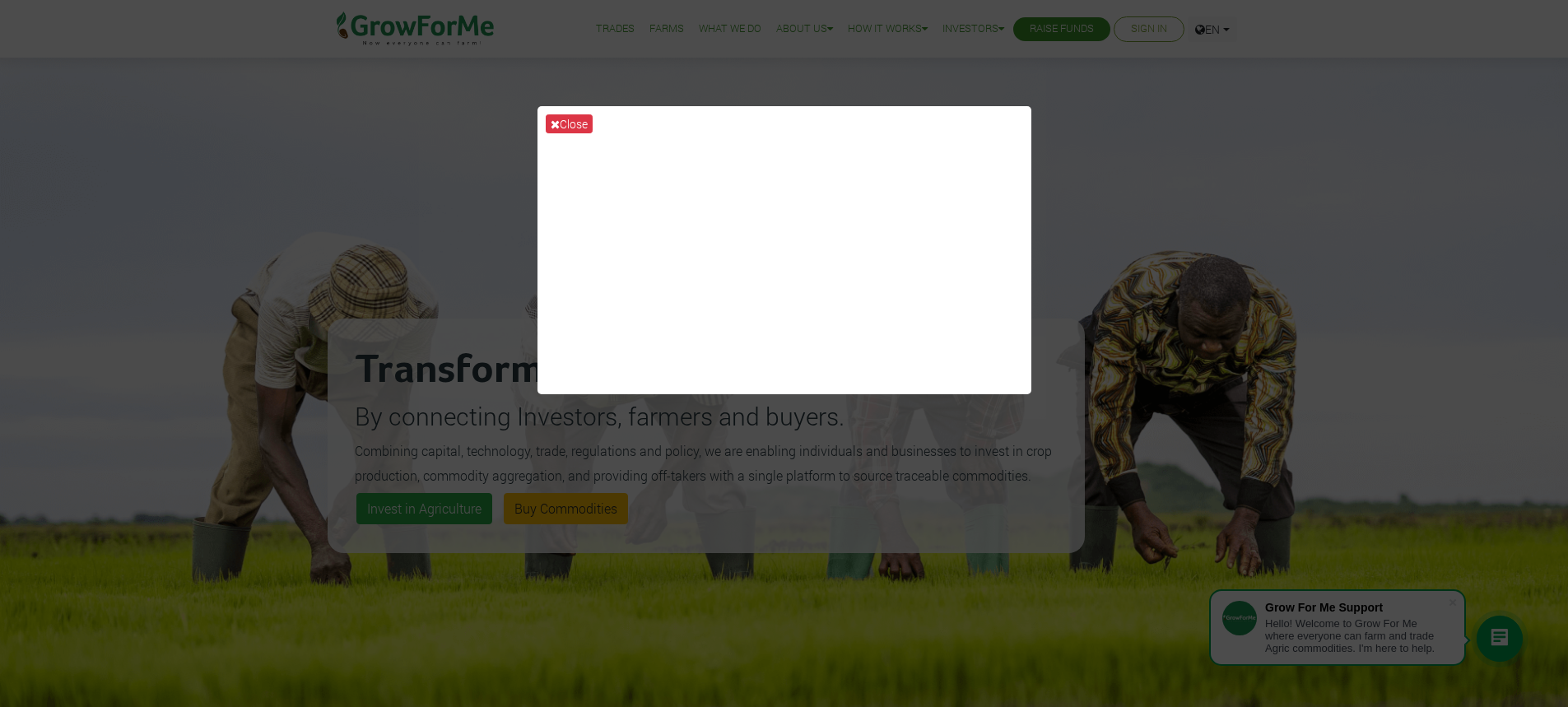 click on "Close" at bounding box center (784, 353) 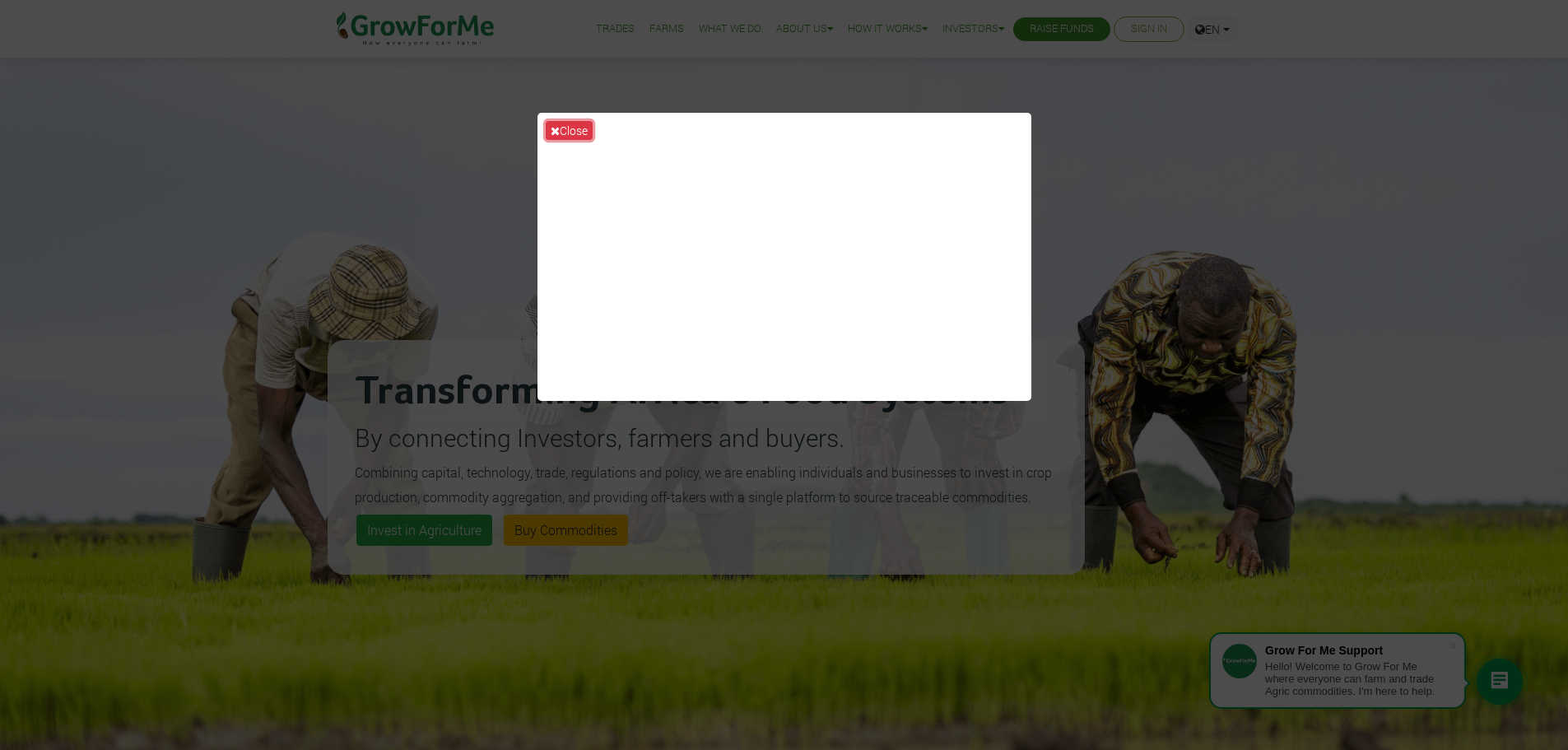 click on "Close" at bounding box center (569, 130) 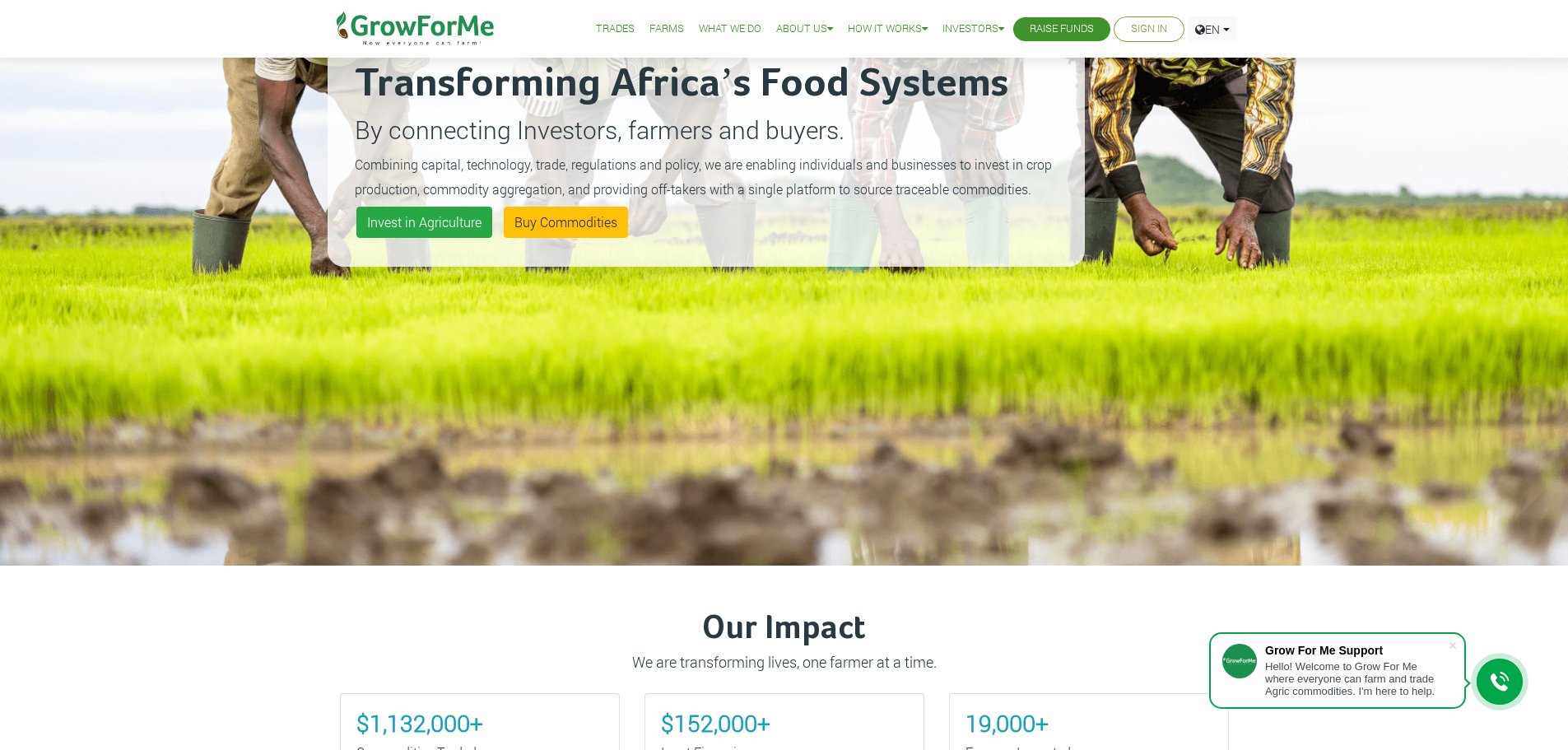 scroll, scrollTop: 0, scrollLeft: 0, axis: both 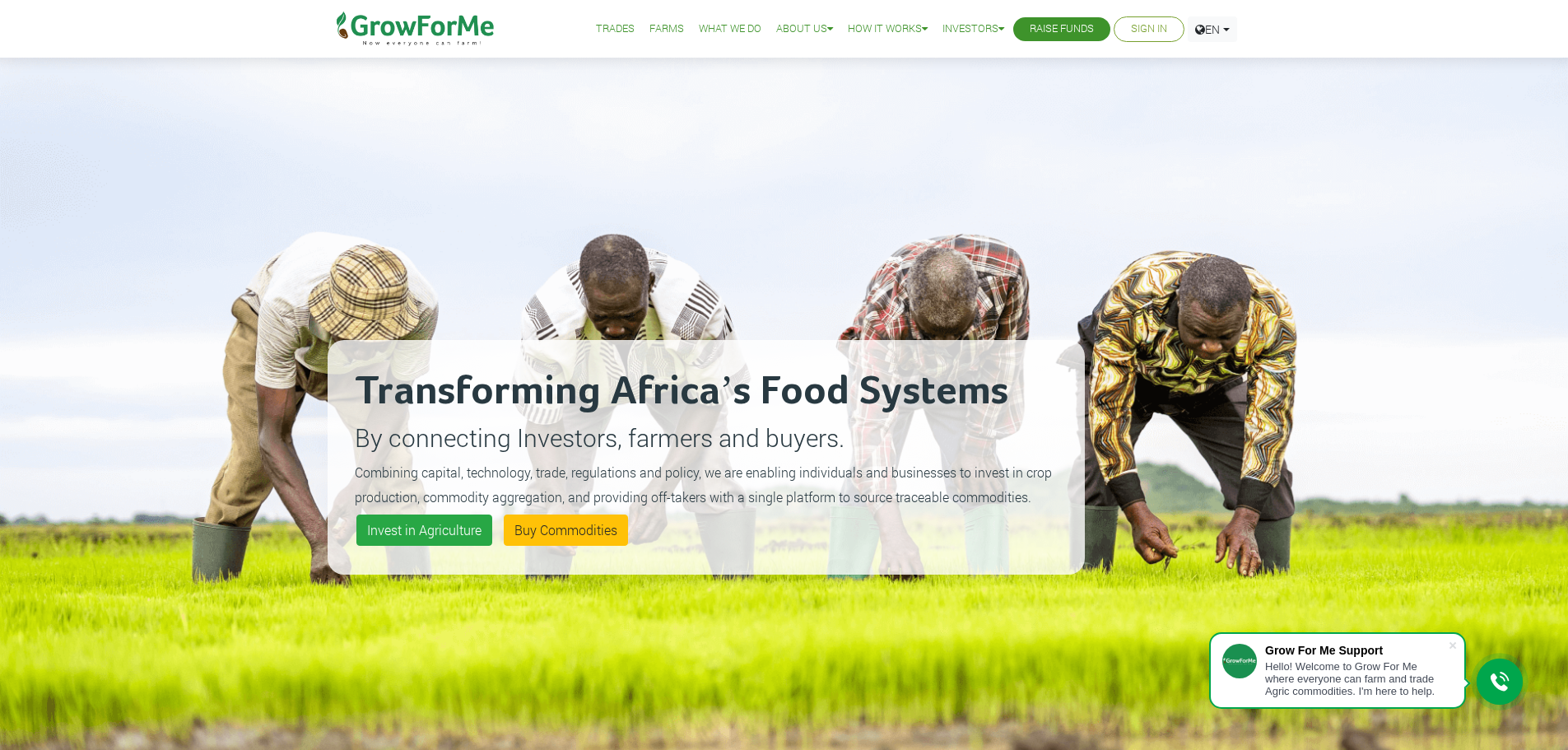 click on "Farms" at bounding box center (667, 29) 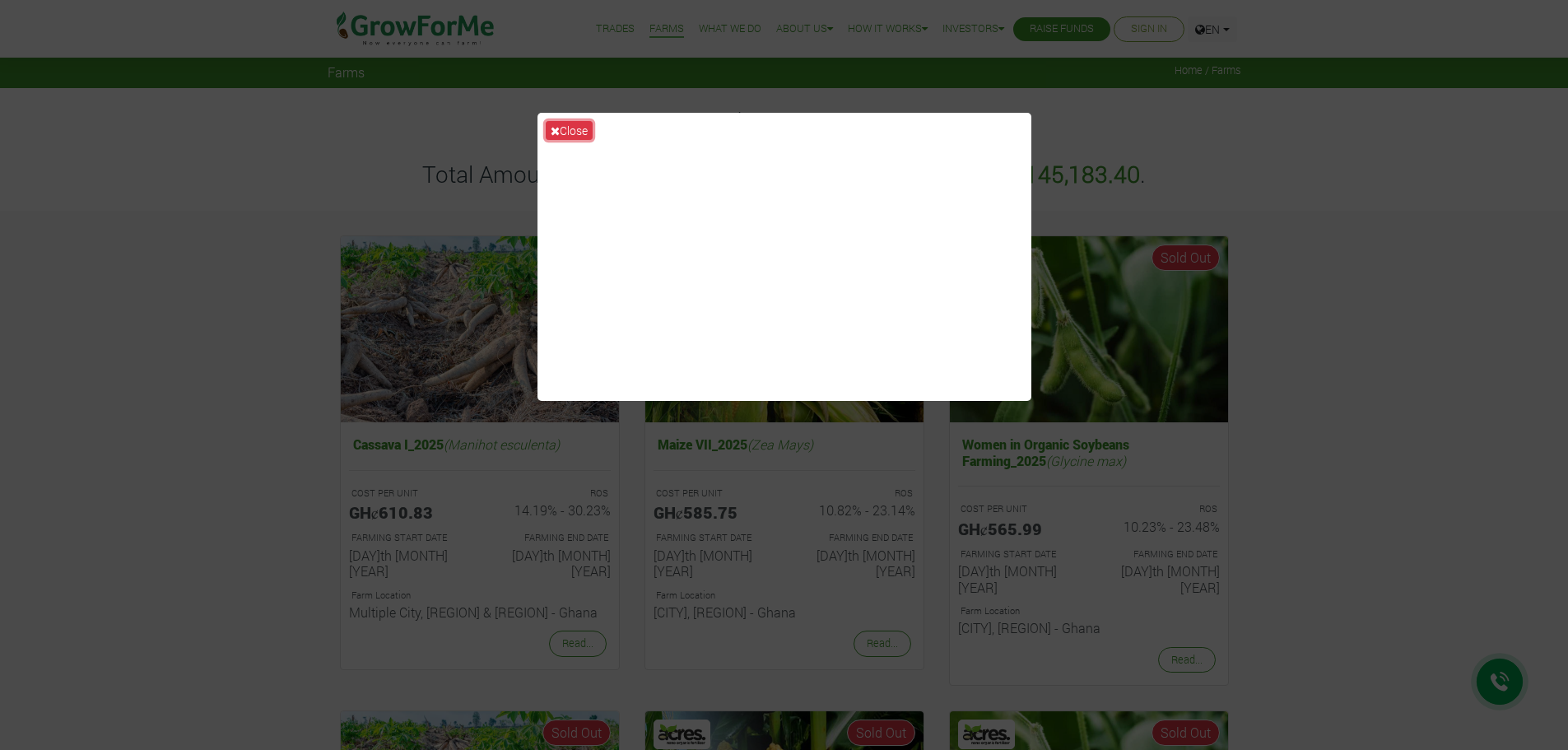 scroll, scrollTop: 0, scrollLeft: 0, axis: both 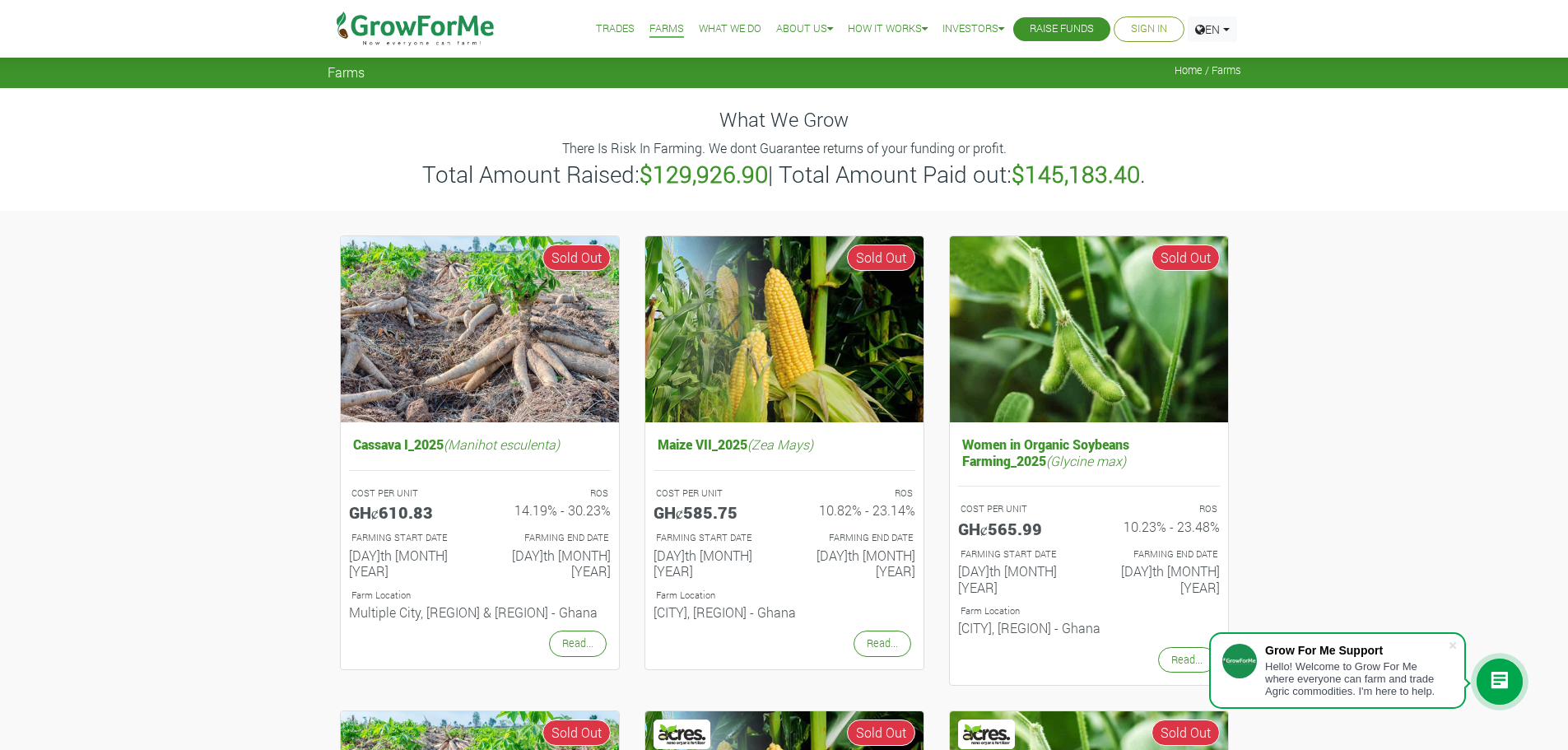 click on "Sign In" at bounding box center (1149, 29) 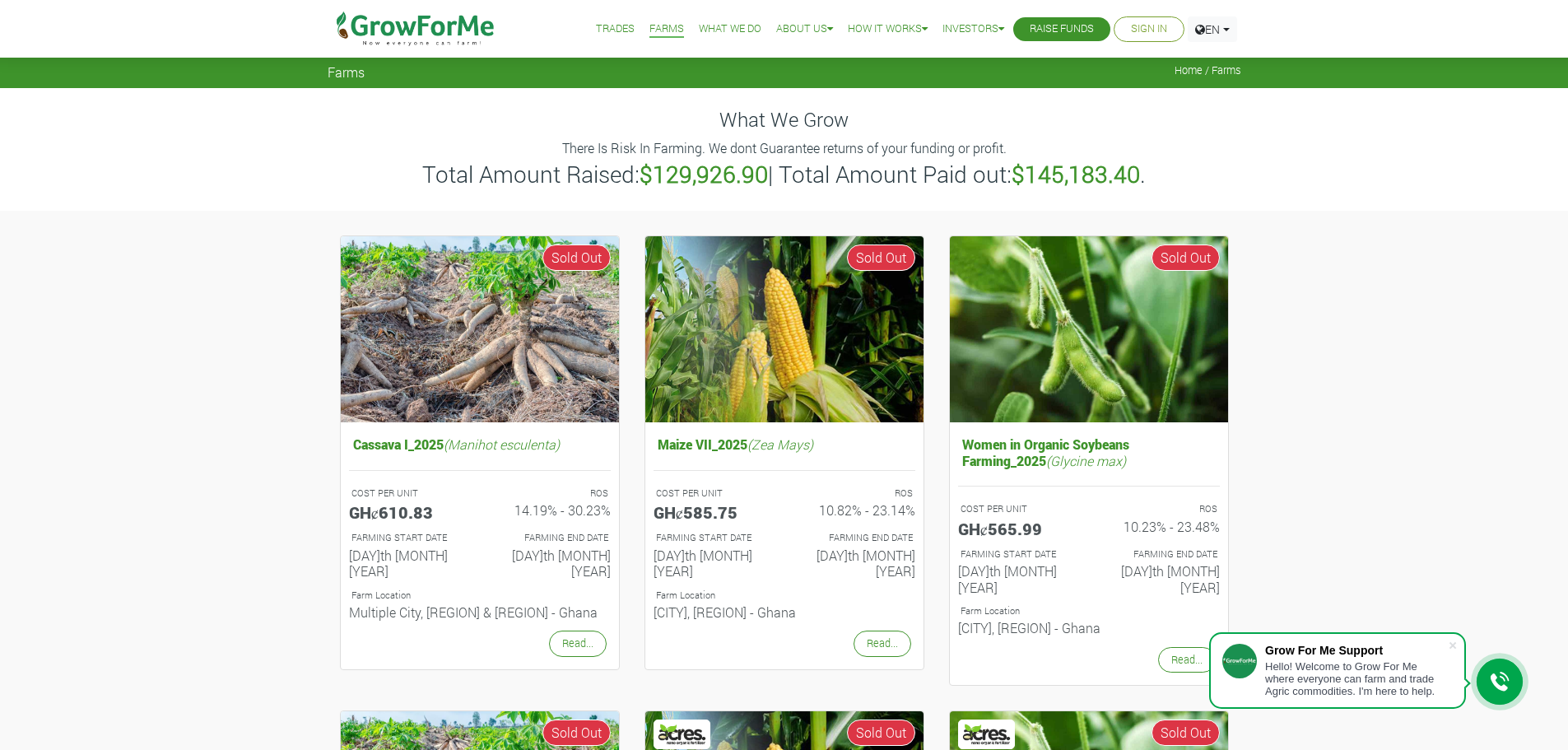 click on "Sign In" at bounding box center (1149, 29) 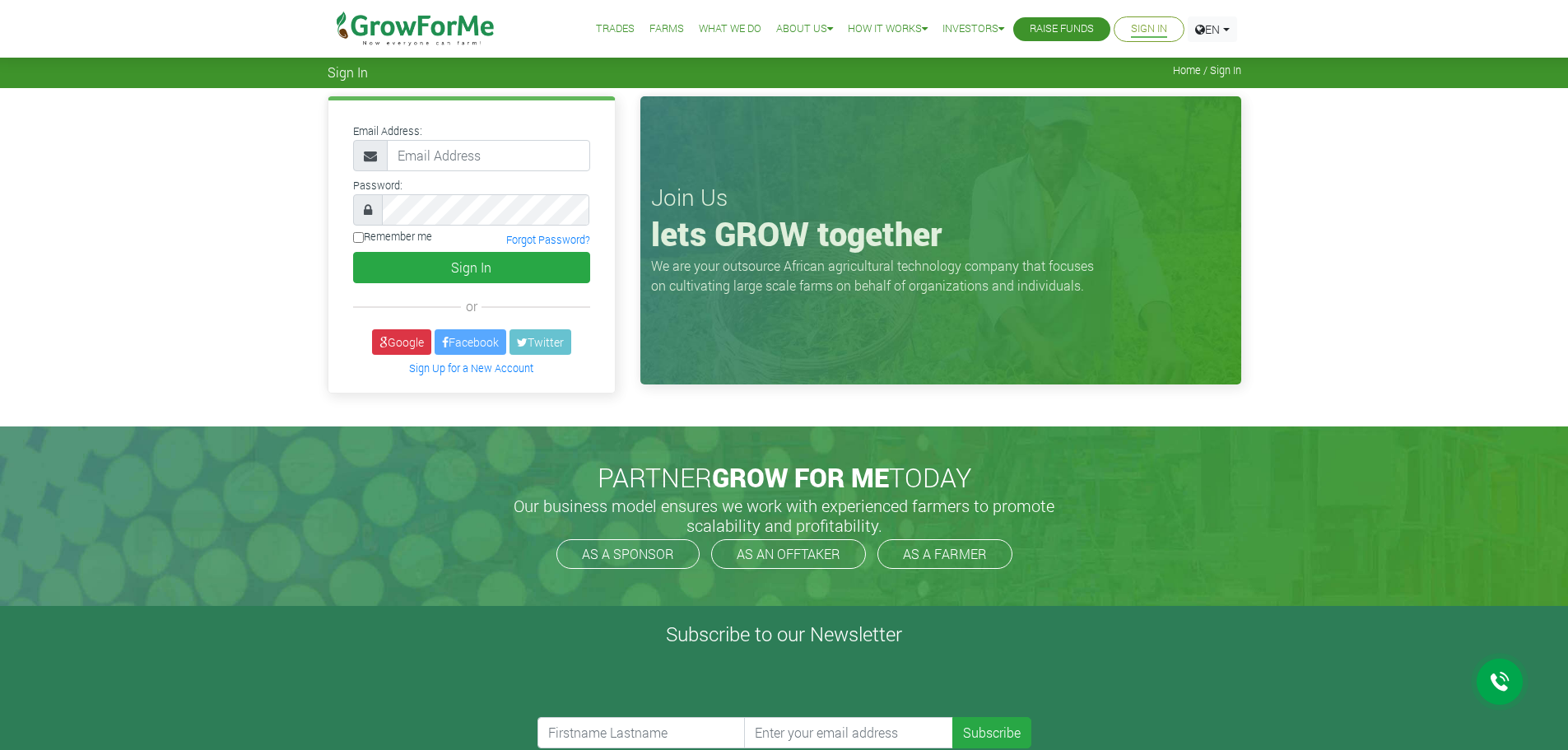 scroll, scrollTop: 0, scrollLeft: 0, axis: both 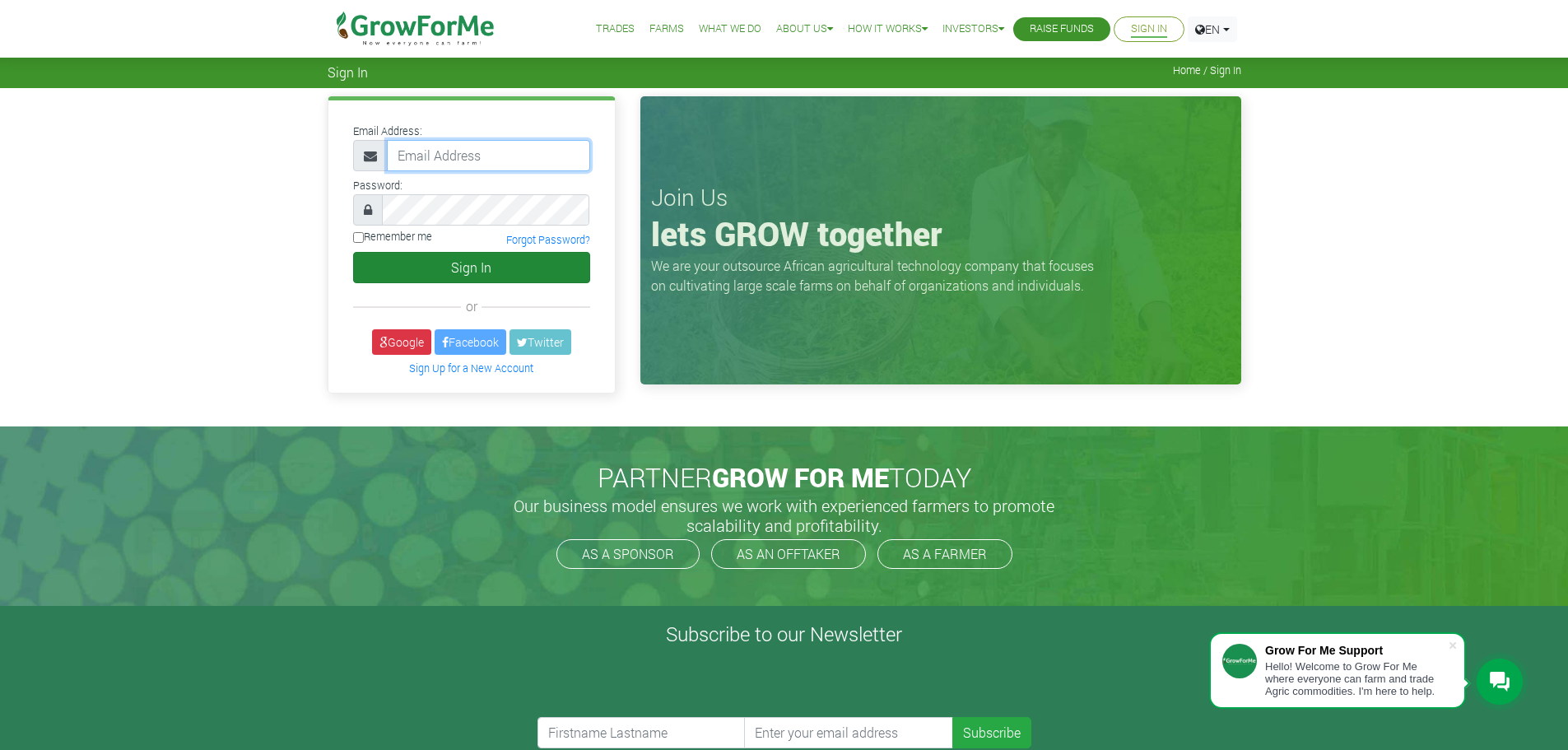 type on "[USERNAME]@[DOMAIN].[TLD]" 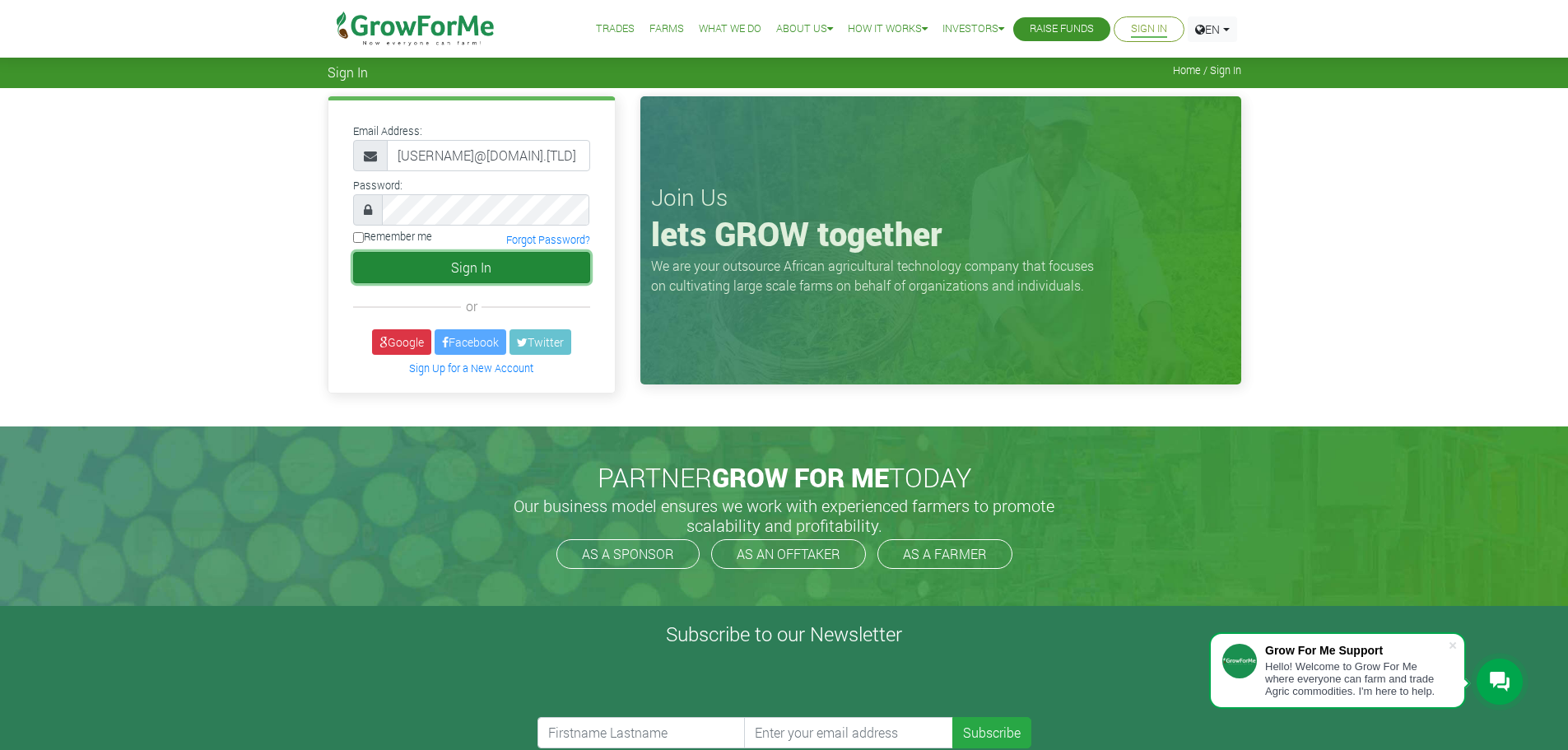 click on "Sign In" at bounding box center (472, 268) 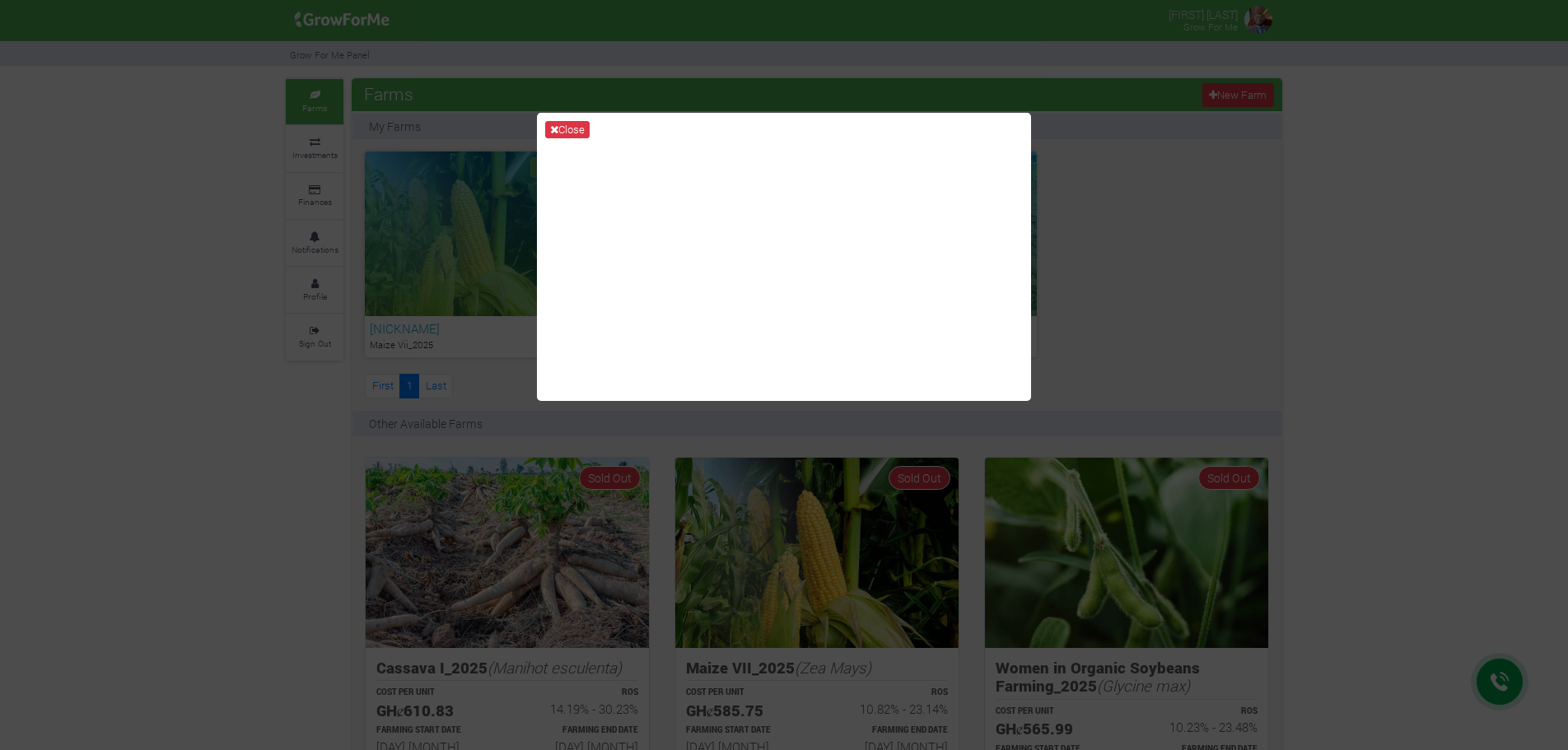 scroll, scrollTop: 0, scrollLeft: 0, axis: both 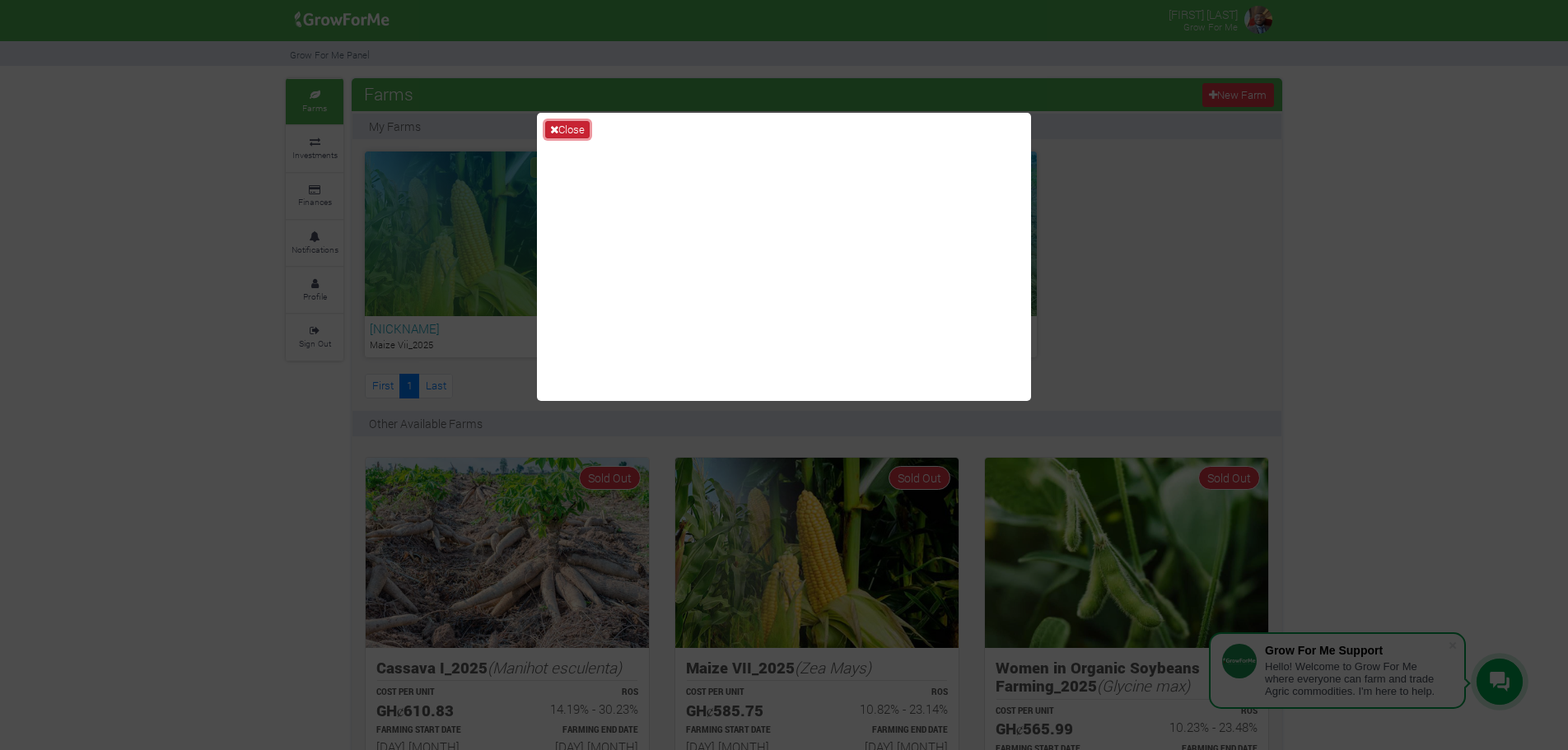 click on "Close" at bounding box center [567, 130] 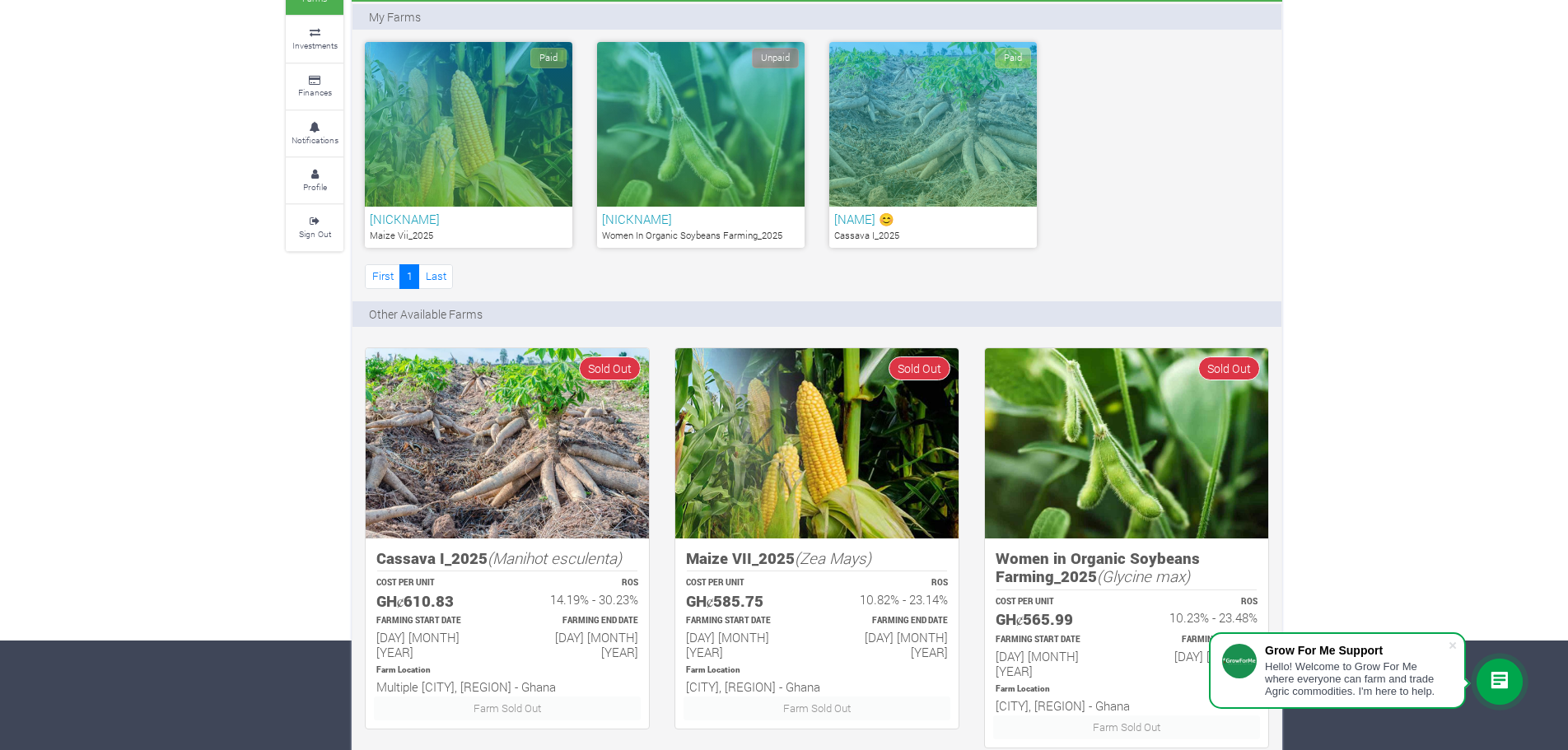 scroll, scrollTop: 0, scrollLeft: 0, axis: both 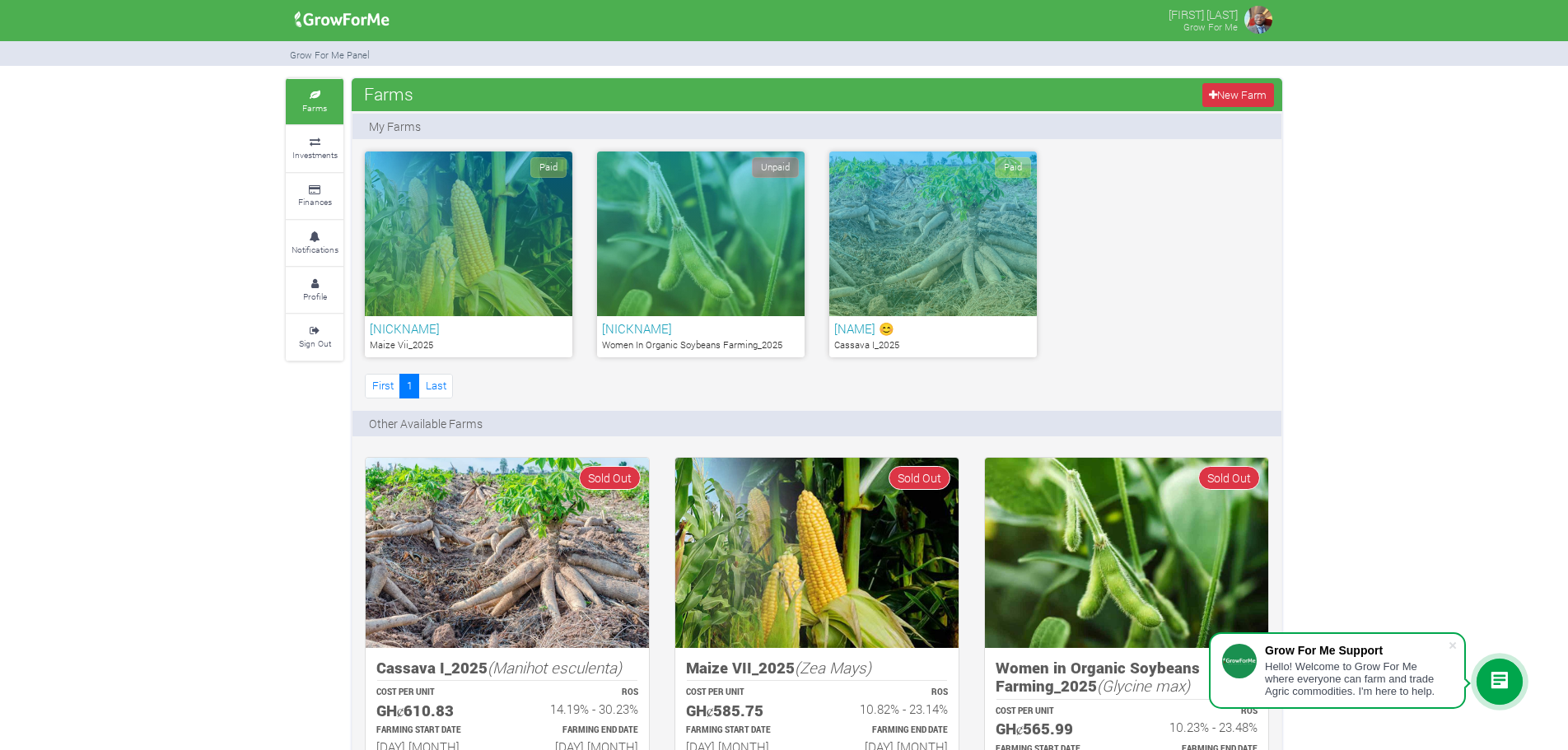 click on "Paid" at bounding box center [469, 234] 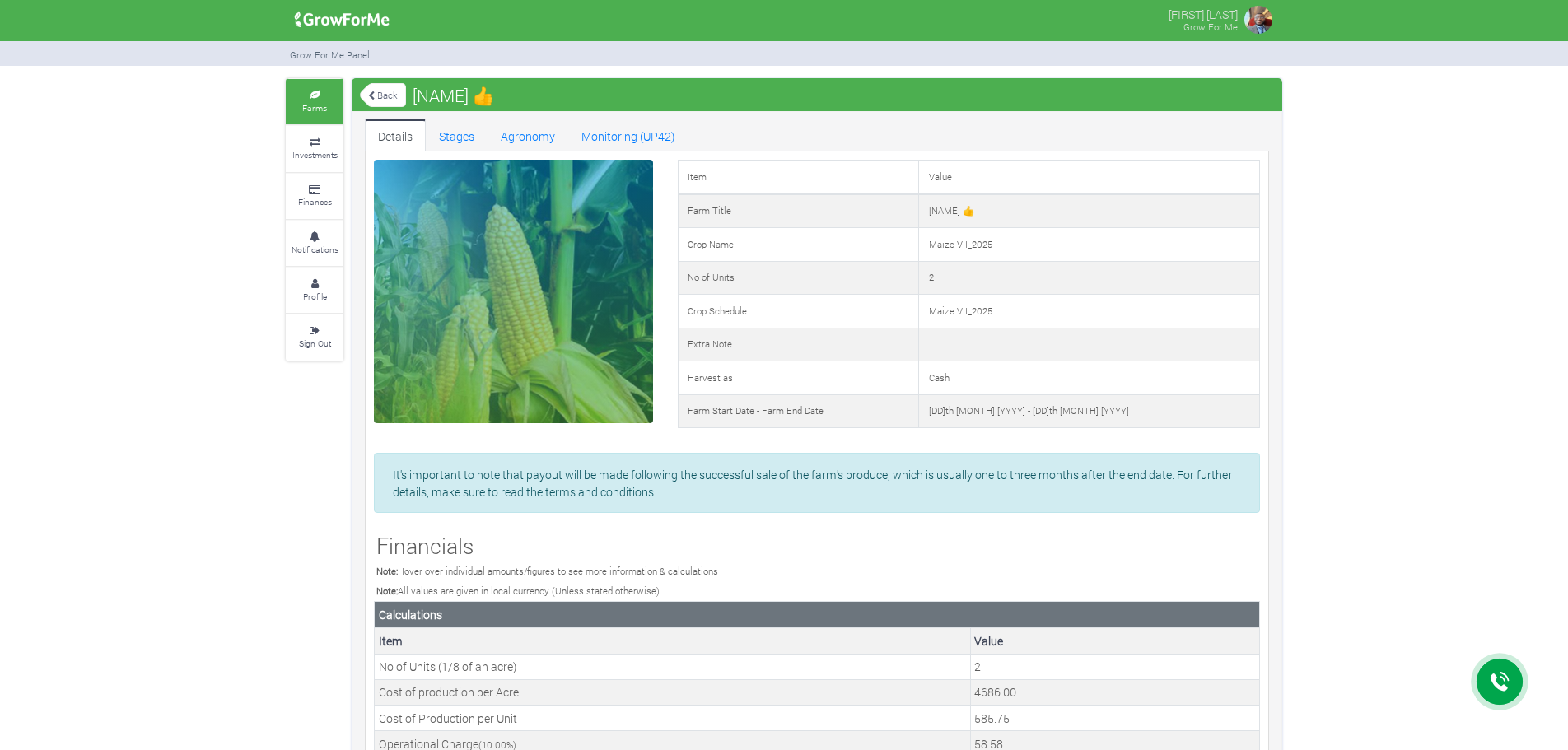 scroll, scrollTop: 0, scrollLeft: 0, axis: both 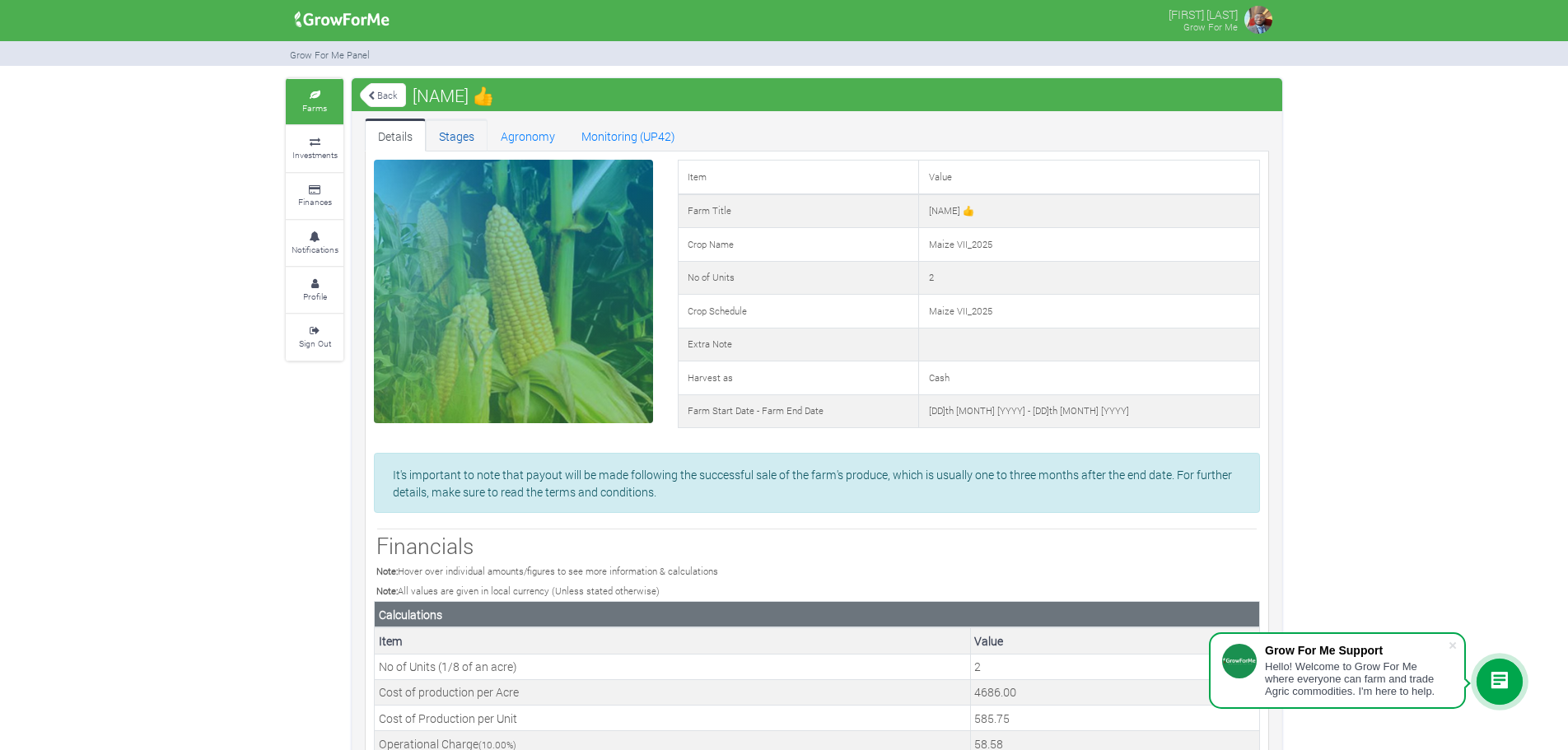 click on "Stages" at bounding box center [456, 135] 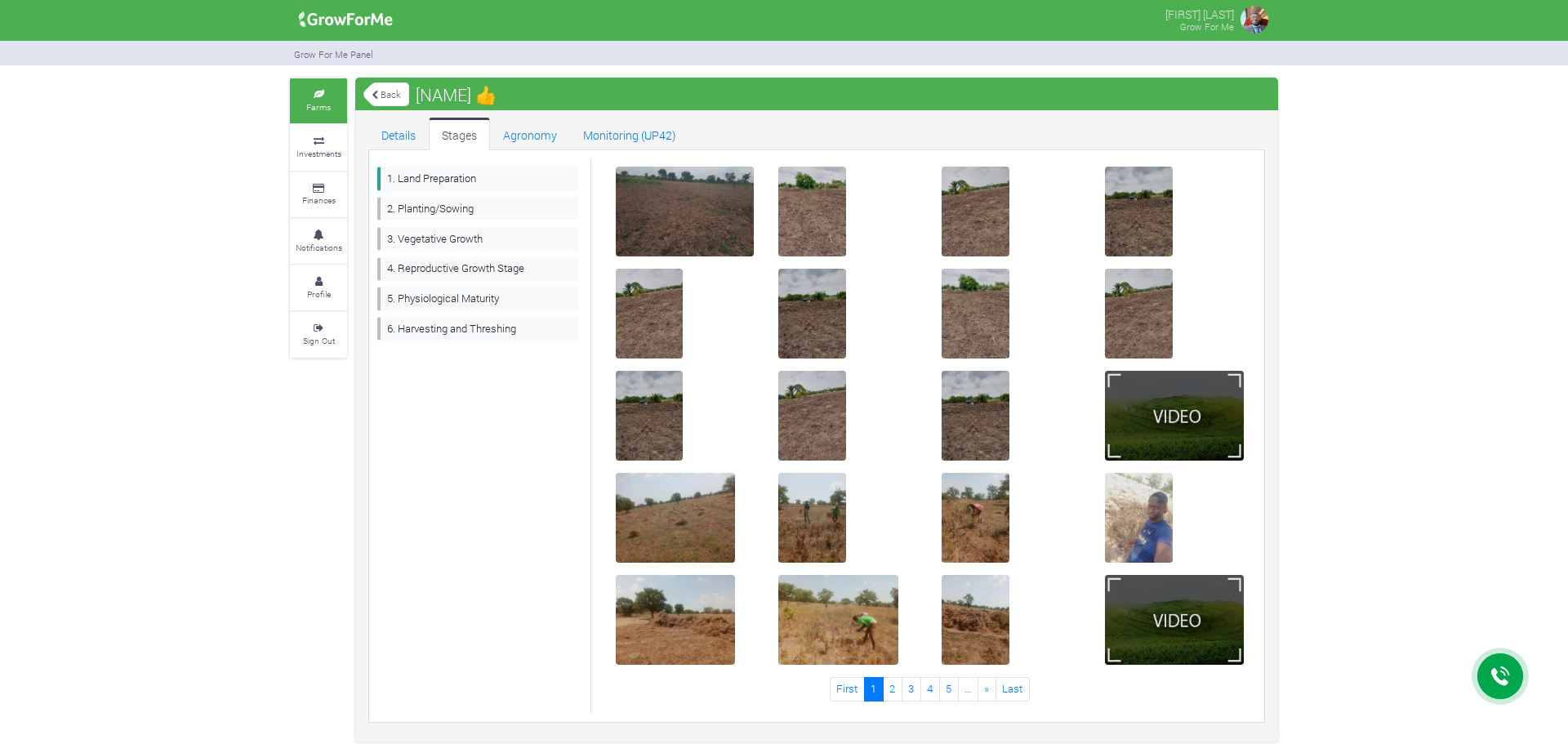scroll, scrollTop: 0, scrollLeft: 0, axis: both 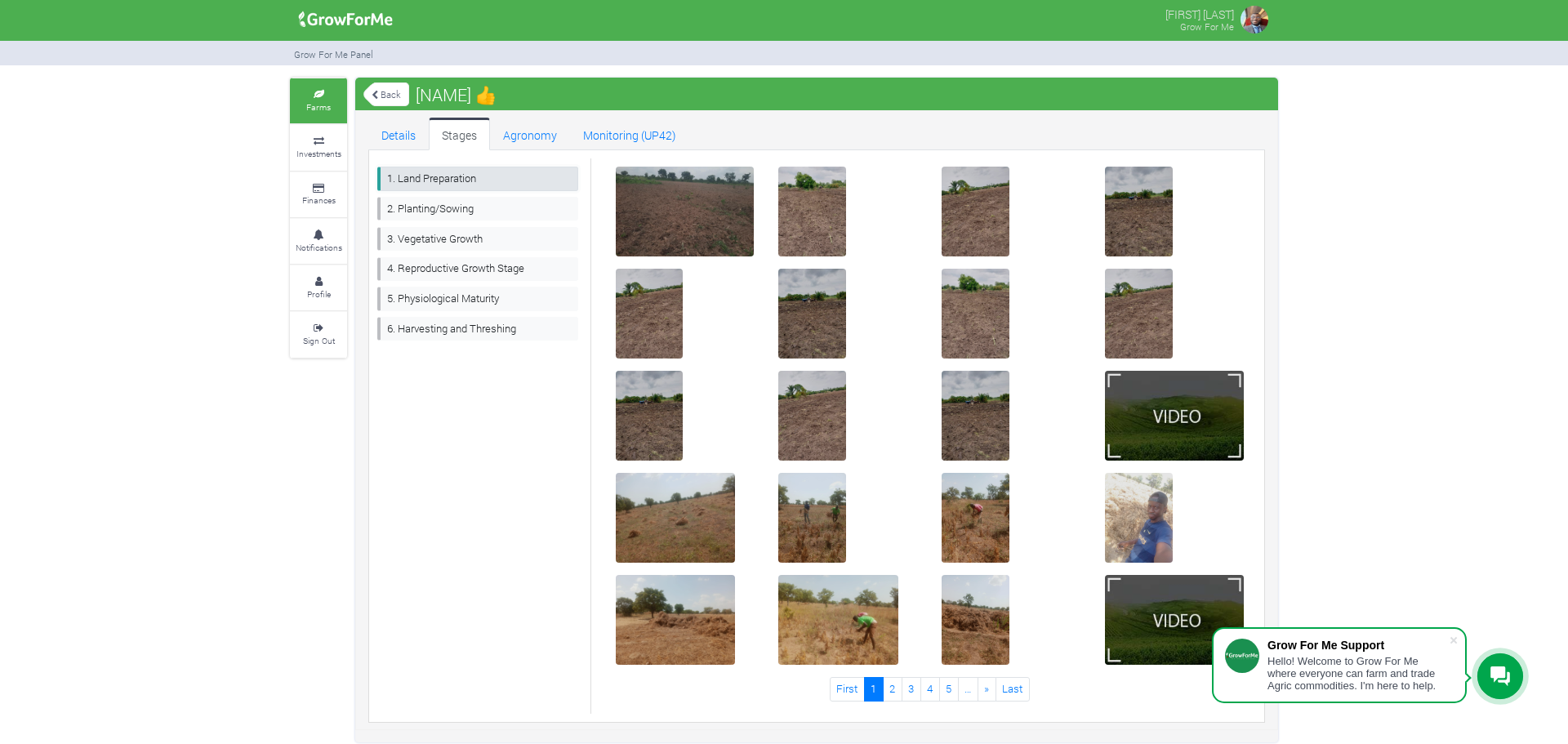 click on "1. Land Preparation" at bounding box center [478, 178] 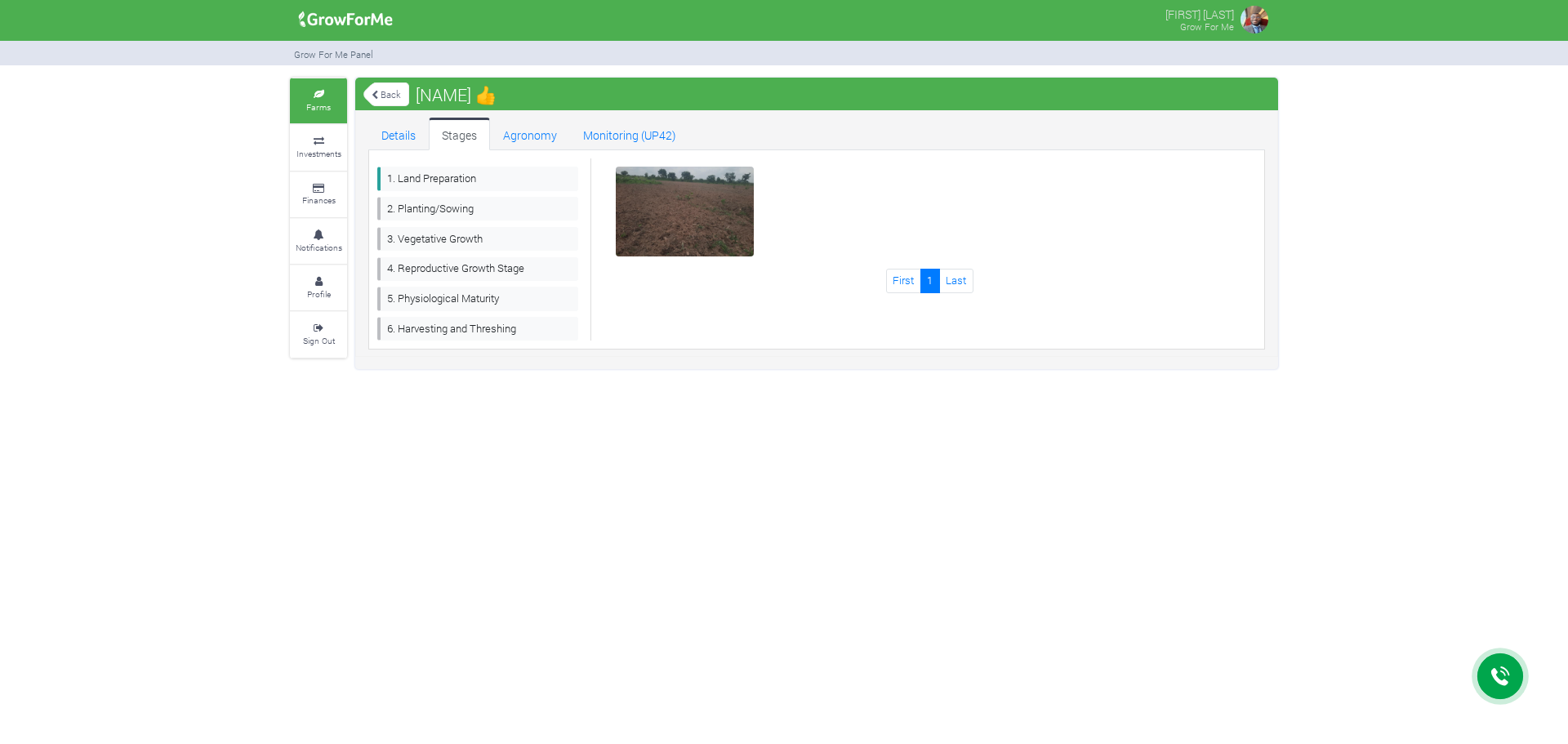 scroll, scrollTop: 0, scrollLeft: 0, axis: both 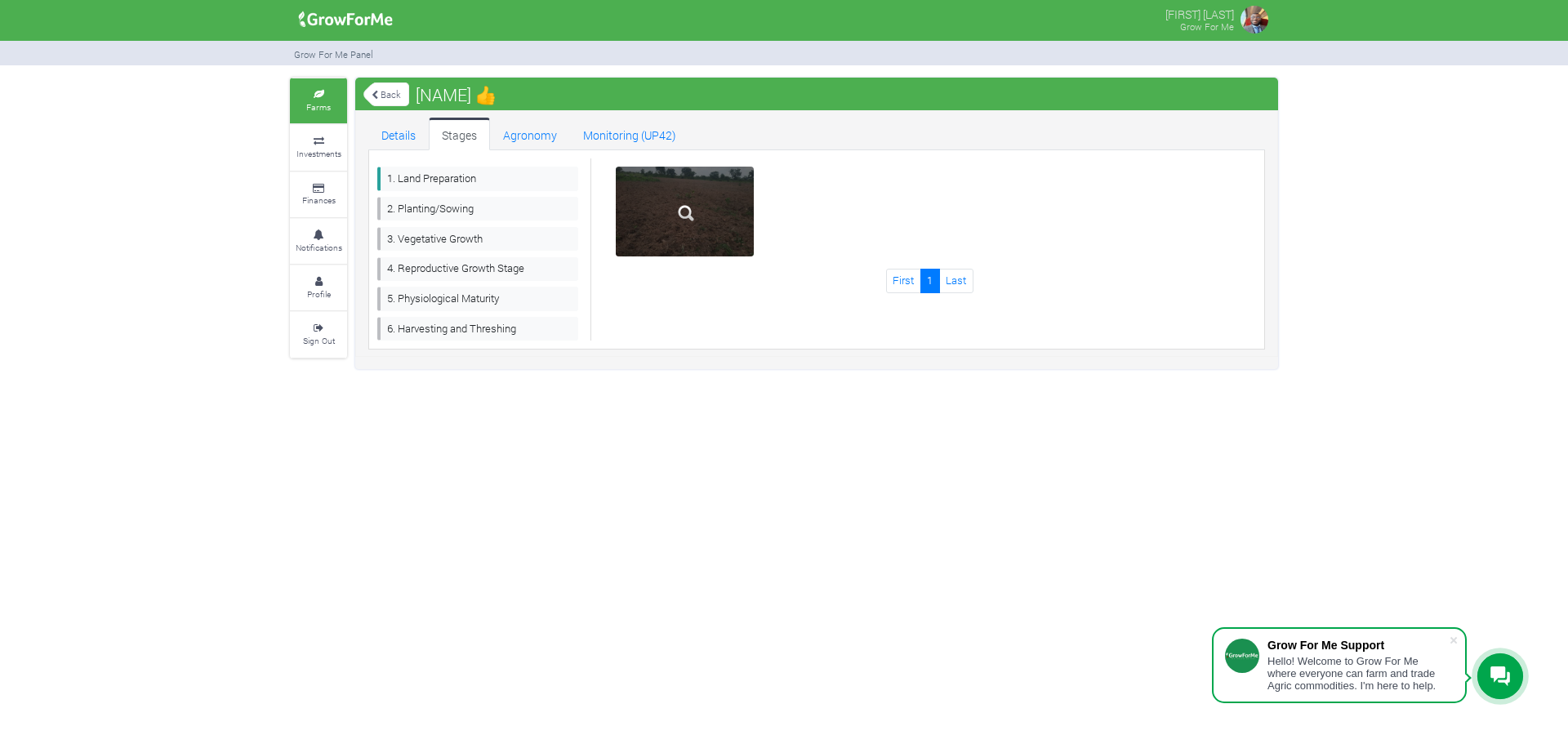 click at bounding box center [686, 213] 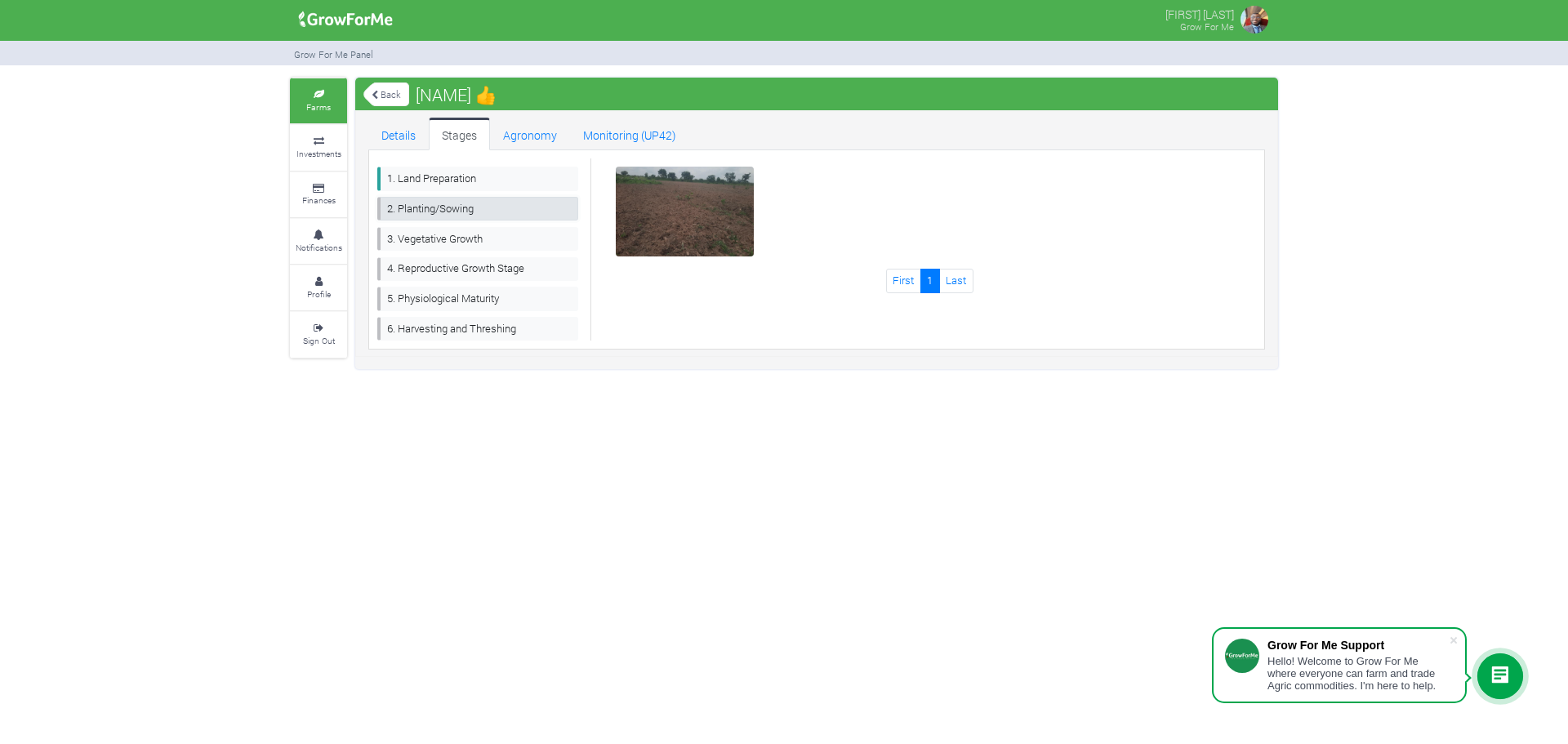 click on "2. Planting/Sowing" at bounding box center (478, 208) 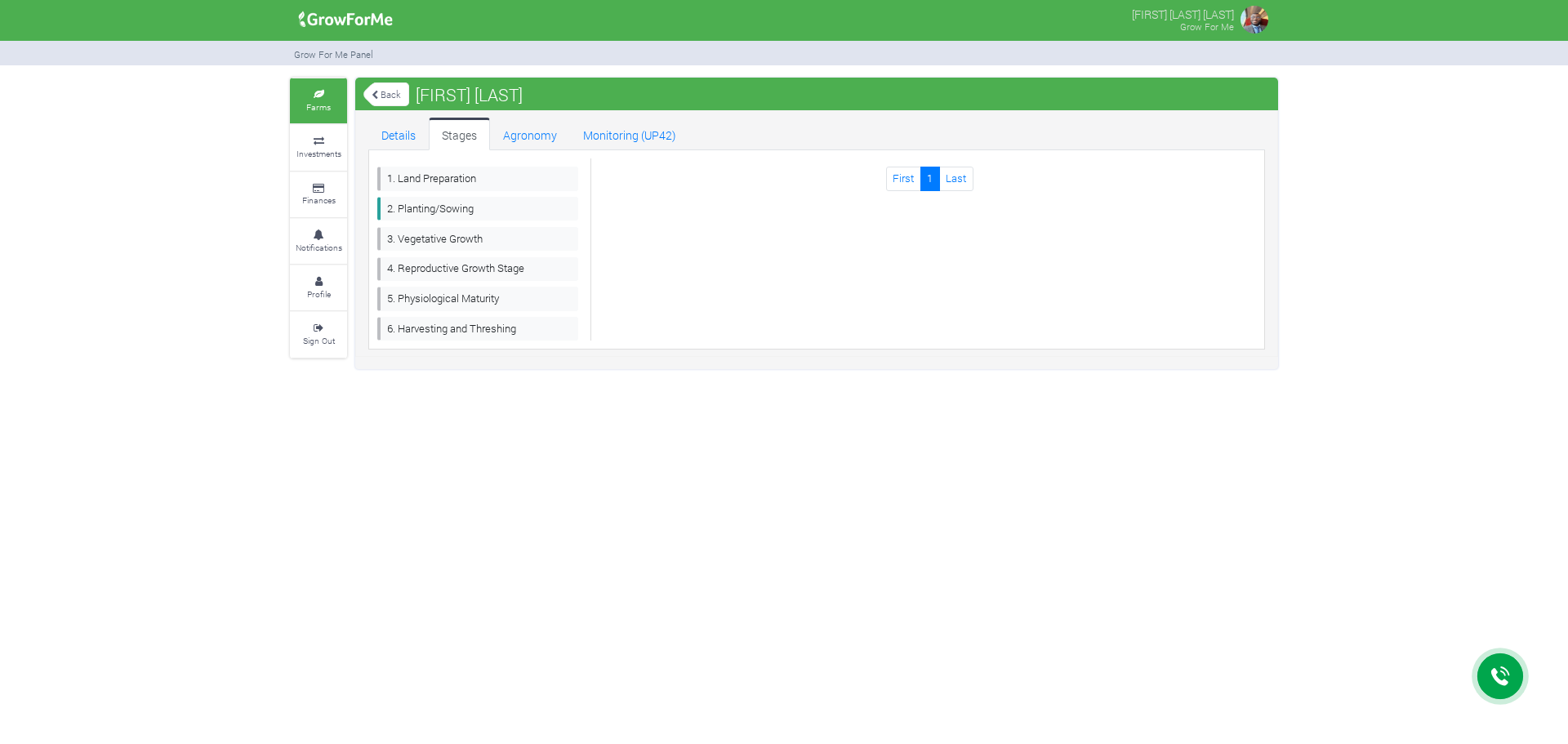 scroll, scrollTop: 0, scrollLeft: 0, axis: both 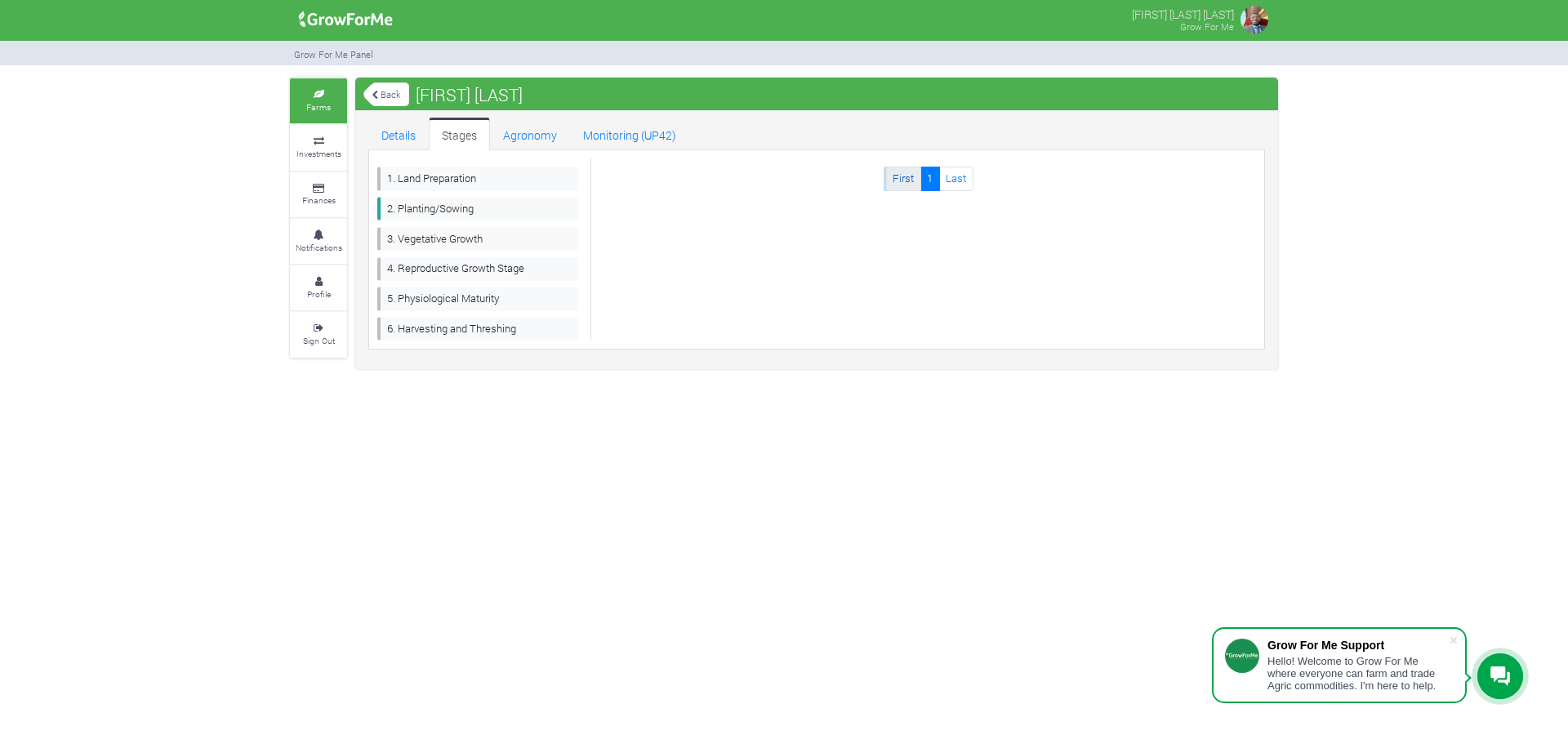 click on "First" at bounding box center [903, 178] 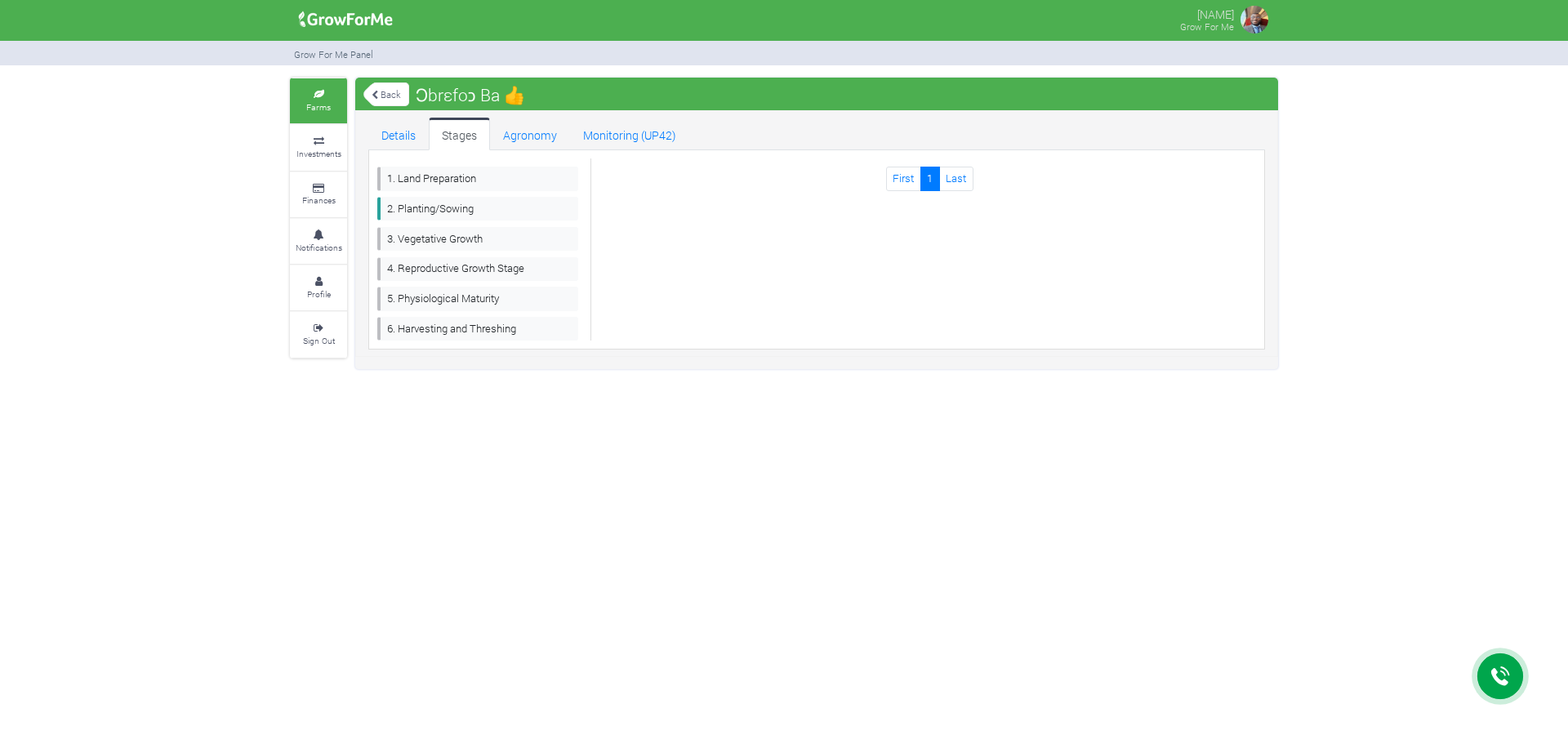 scroll, scrollTop: 0, scrollLeft: 0, axis: both 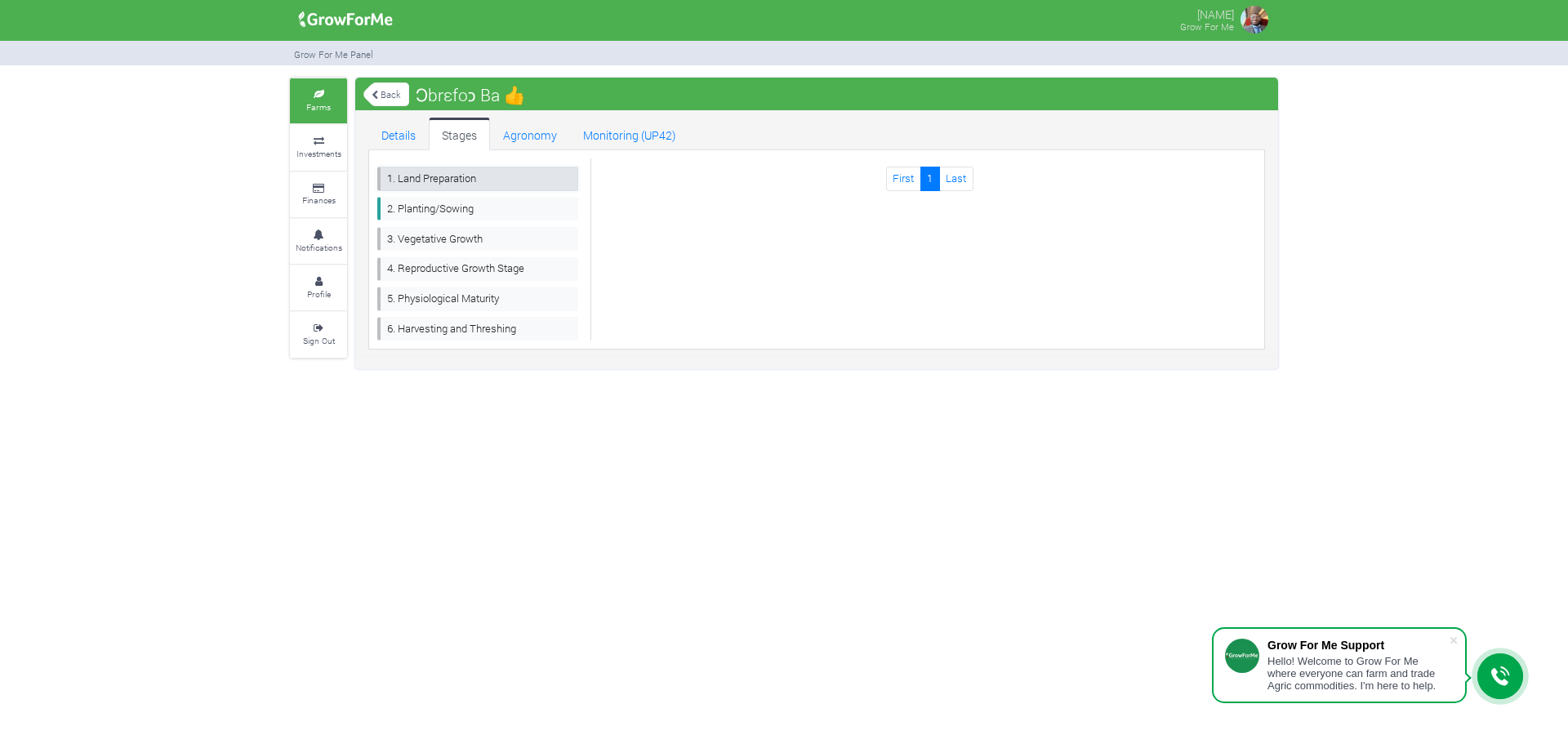 click on "1. Land Preparation" at bounding box center (478, 178) 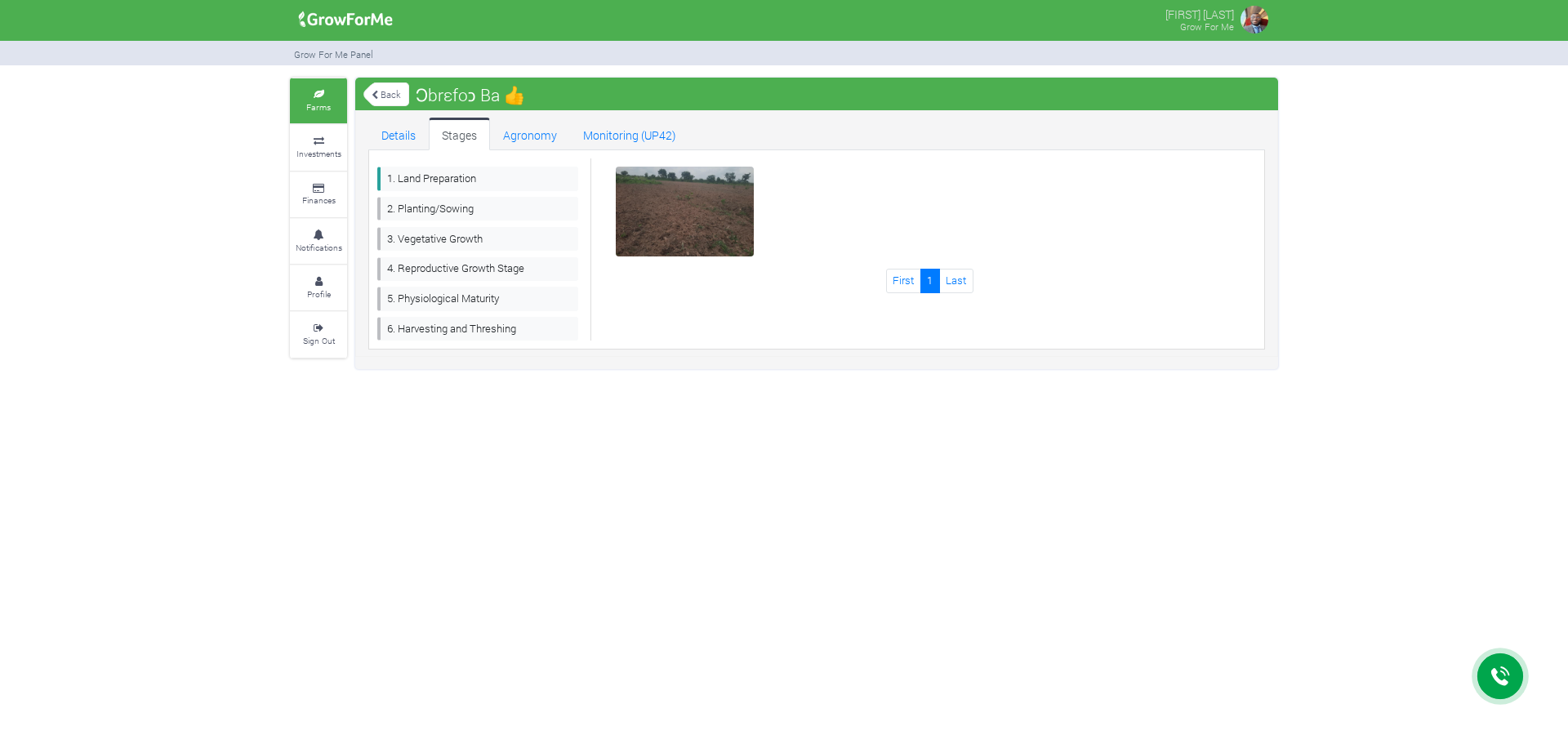 scroll, scrollTop: 0, scrollLeft: 0, axis: both 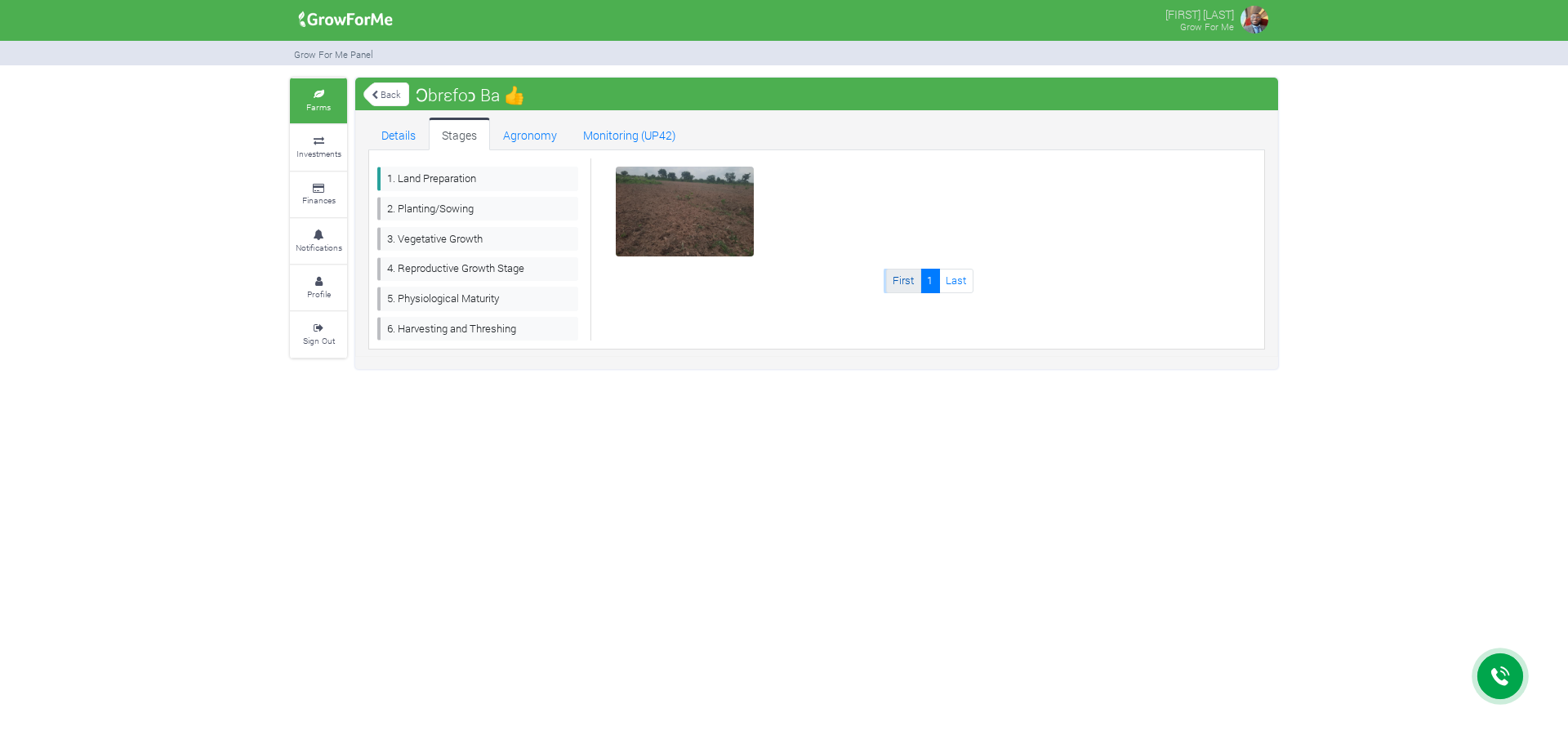 click on "First" at bounding box center [903, 280] 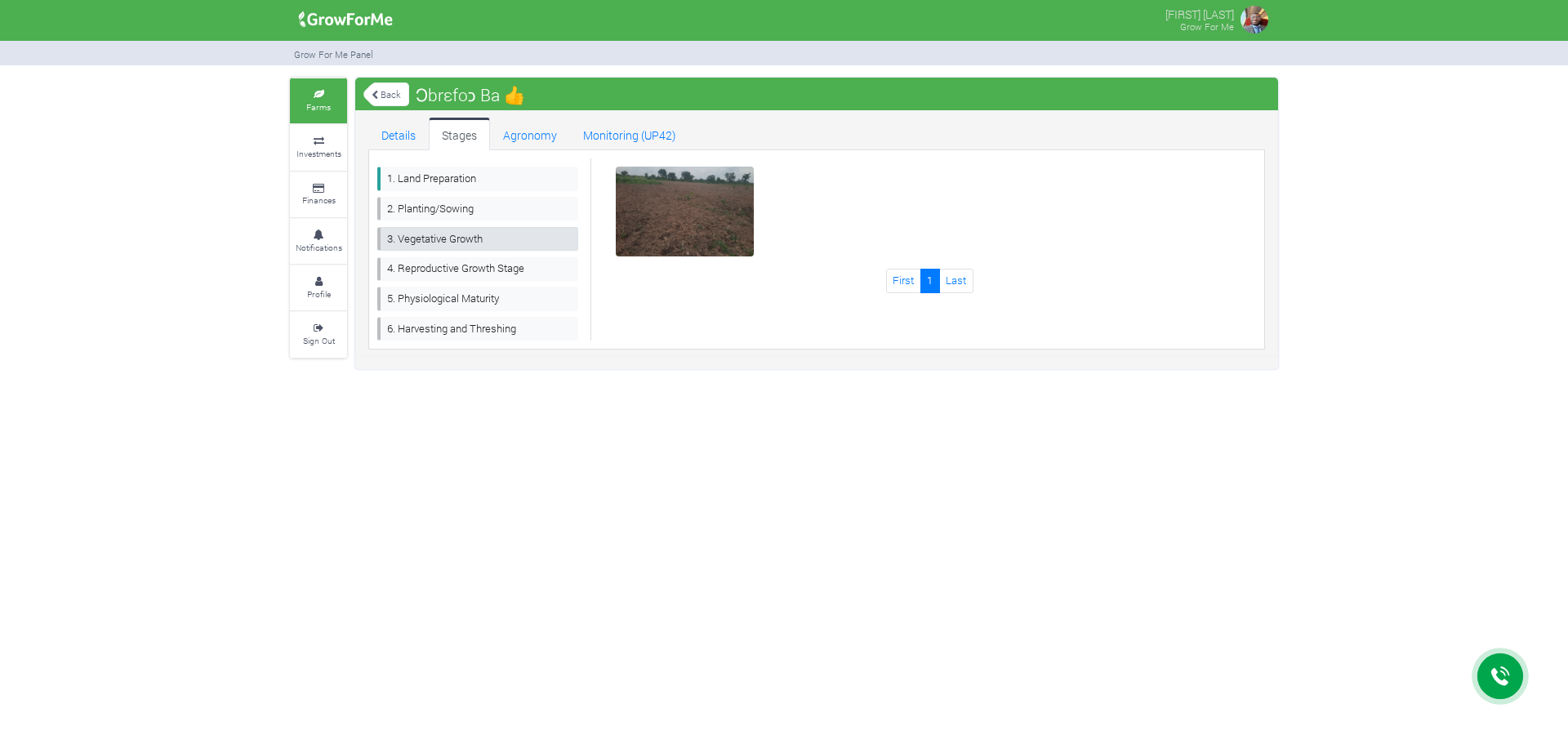 scroll, scrollTop: 0, scrollLeft: 0, axis: both 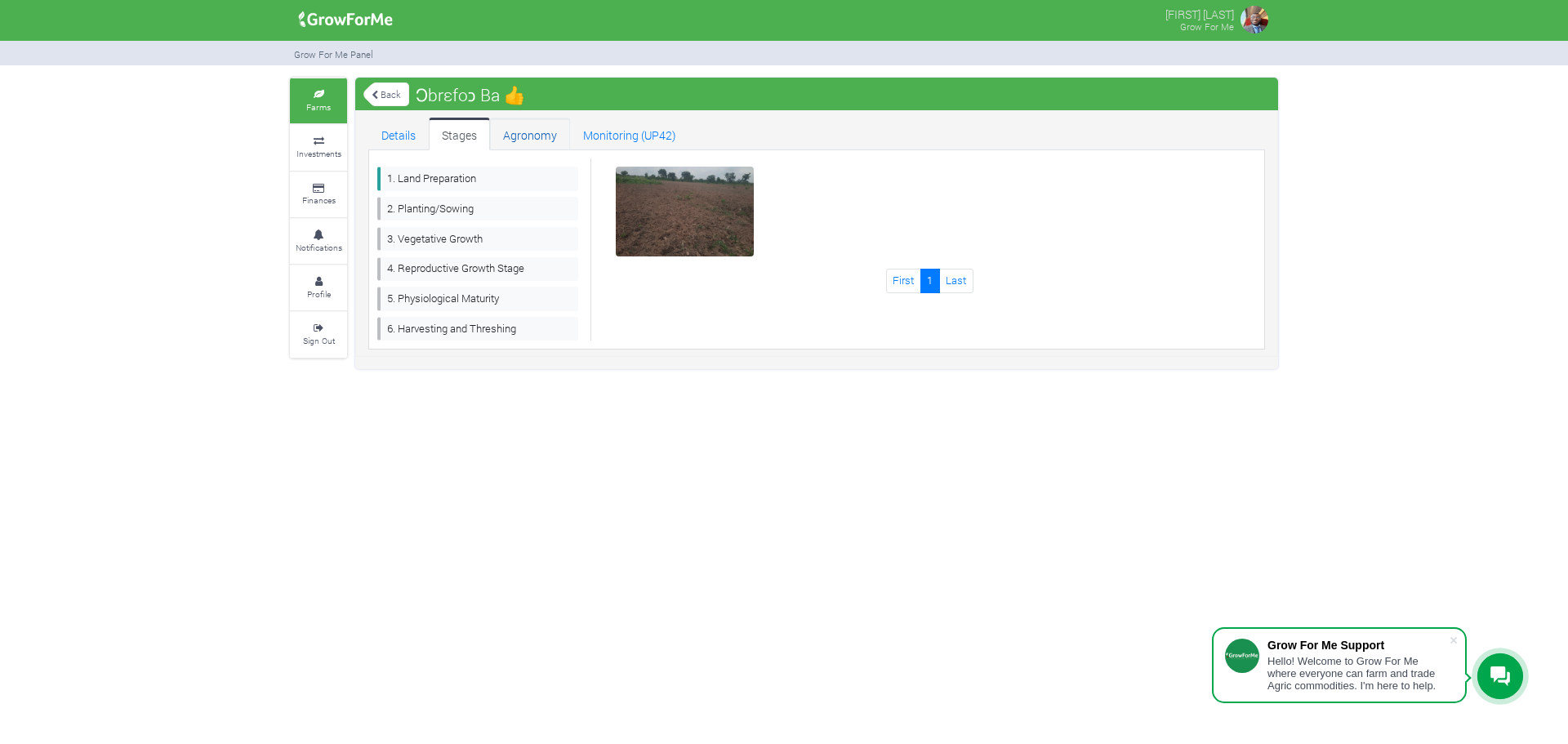click on "Agronomy" at bounding box center (530, 134) 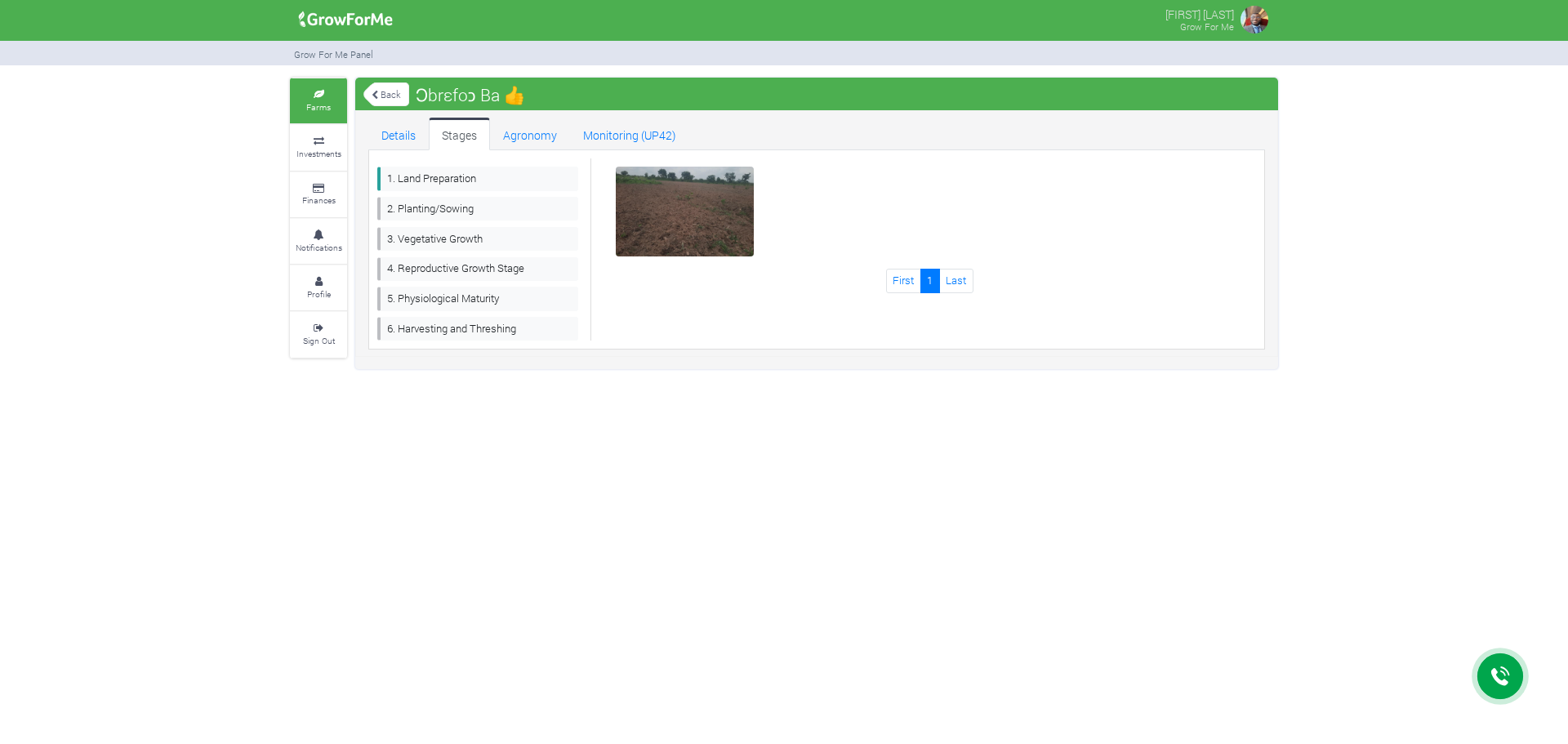 scroll, scrollTop: 0, scrollLeft: 0, axis: both 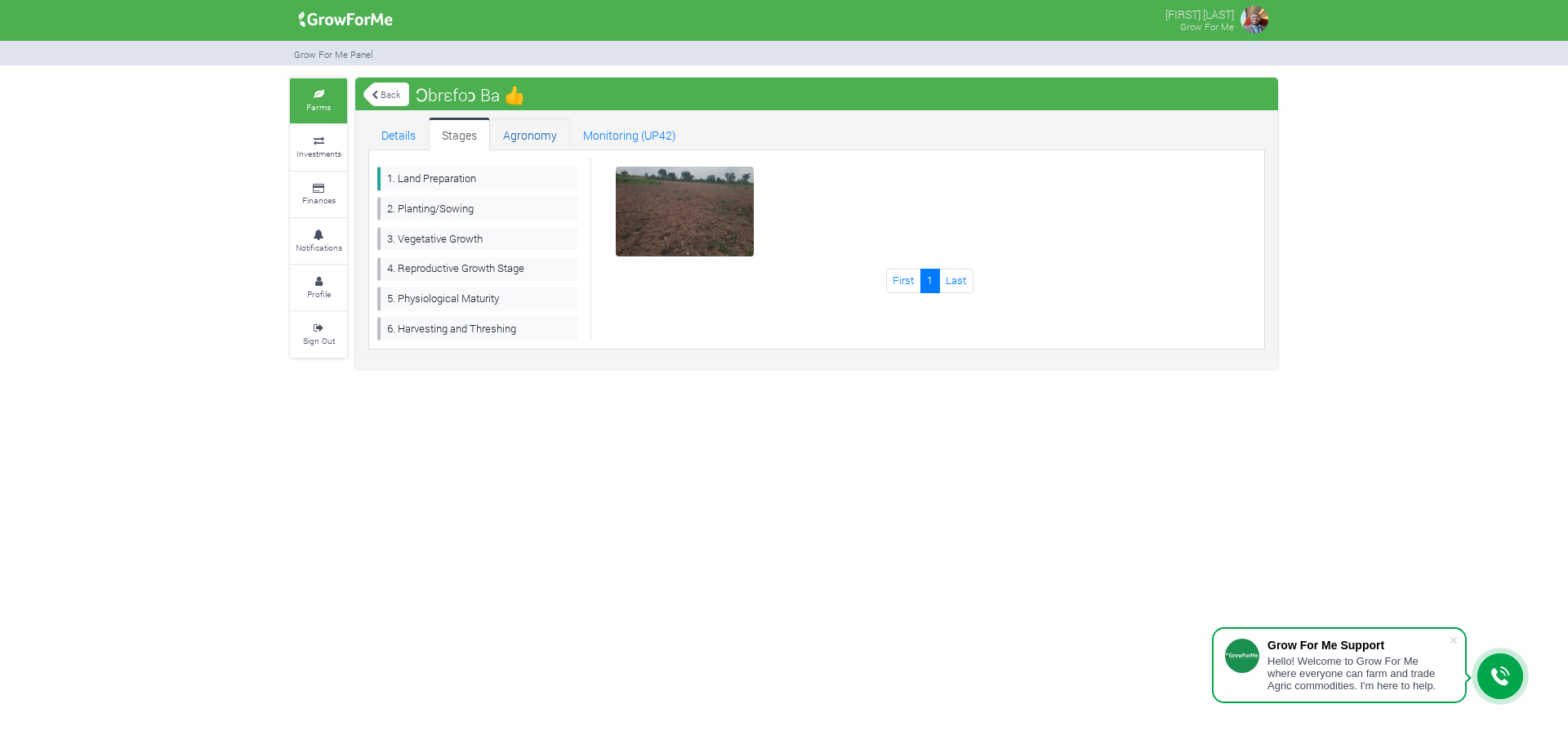 click on "Agronomy" at bounding box center (530, 134) 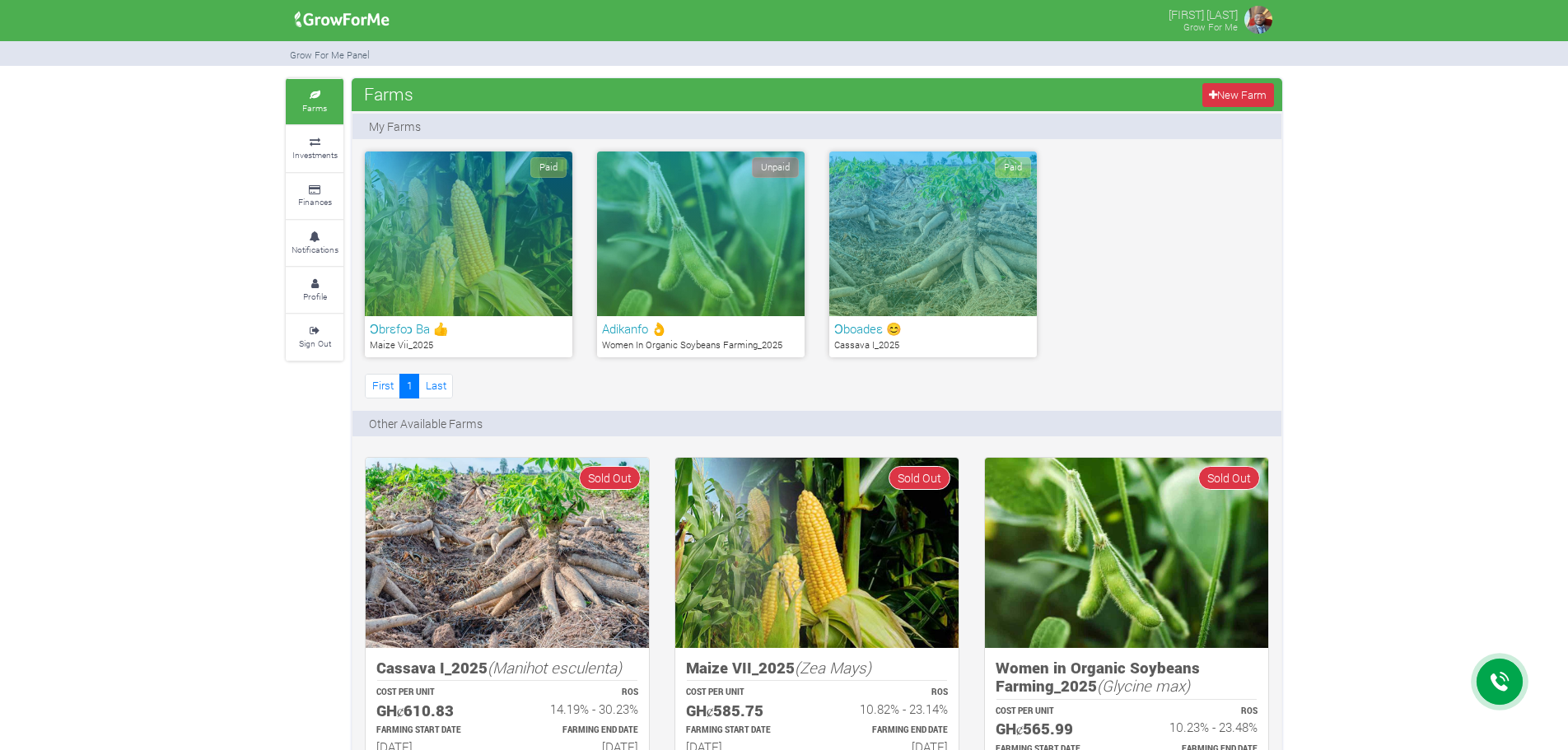 scroll, scrollTop: 0, scrollLeft: 0, axis: both 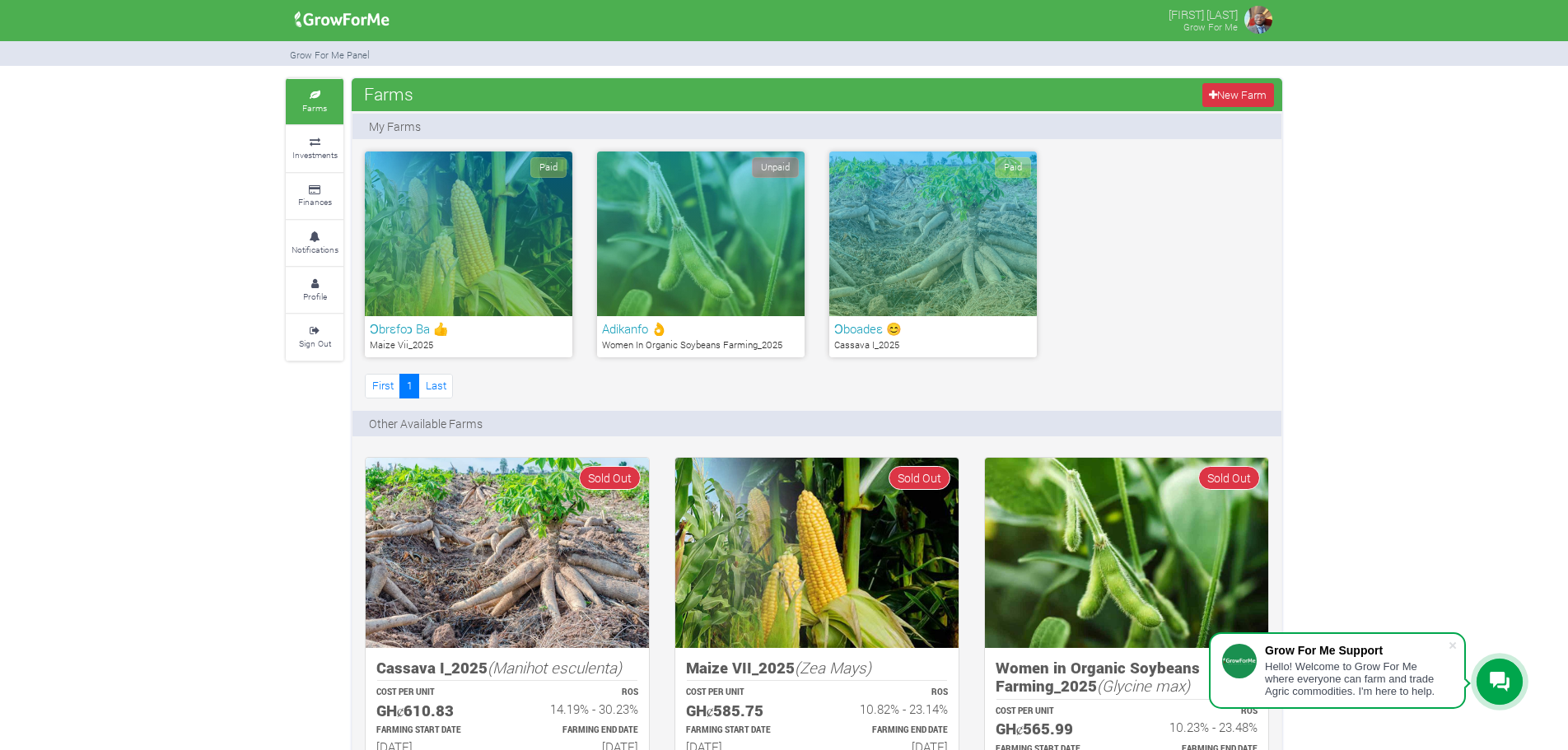 click at bounding box center [1258, 20] 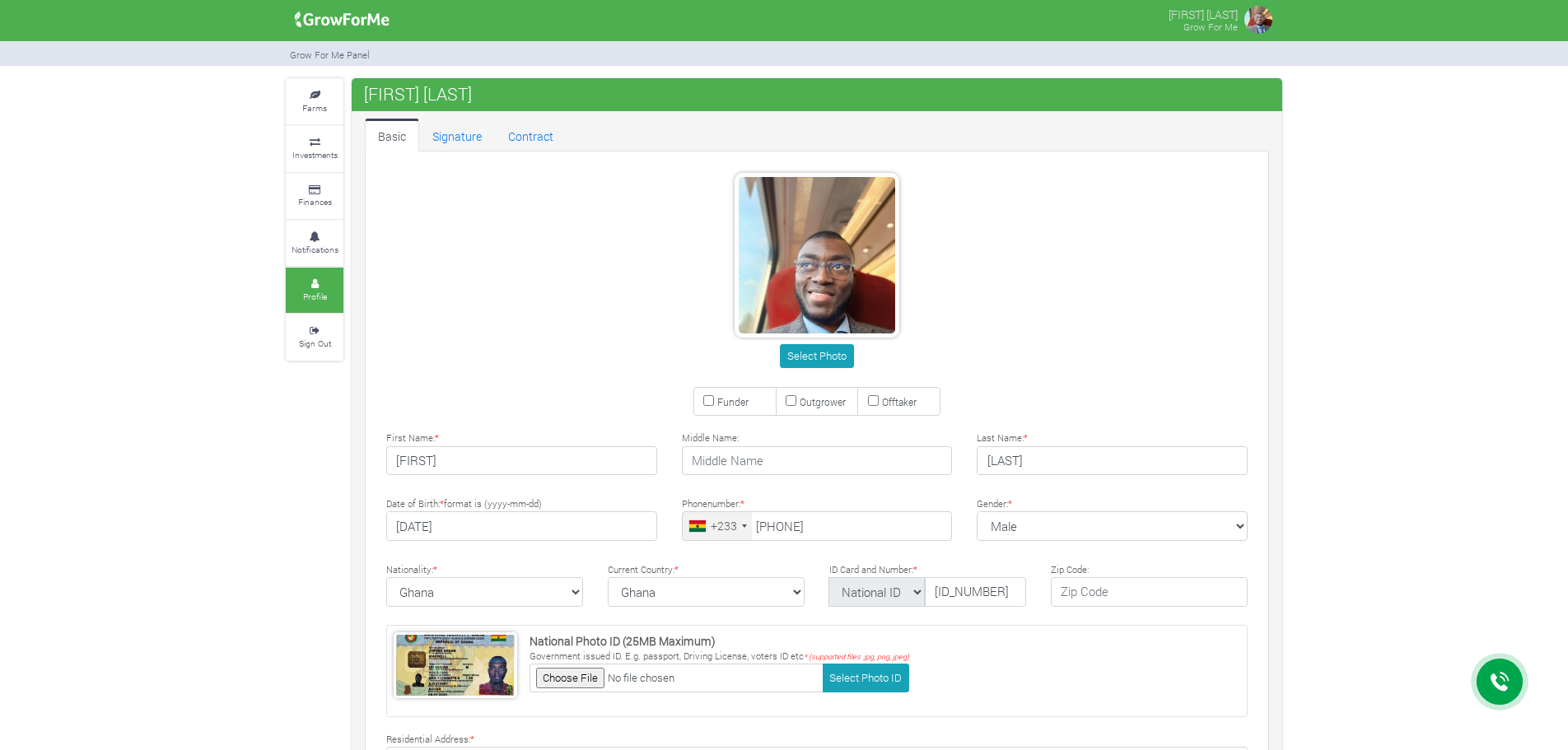 scroll, scrollTop: 0, scrollLeft: 0, axis: both 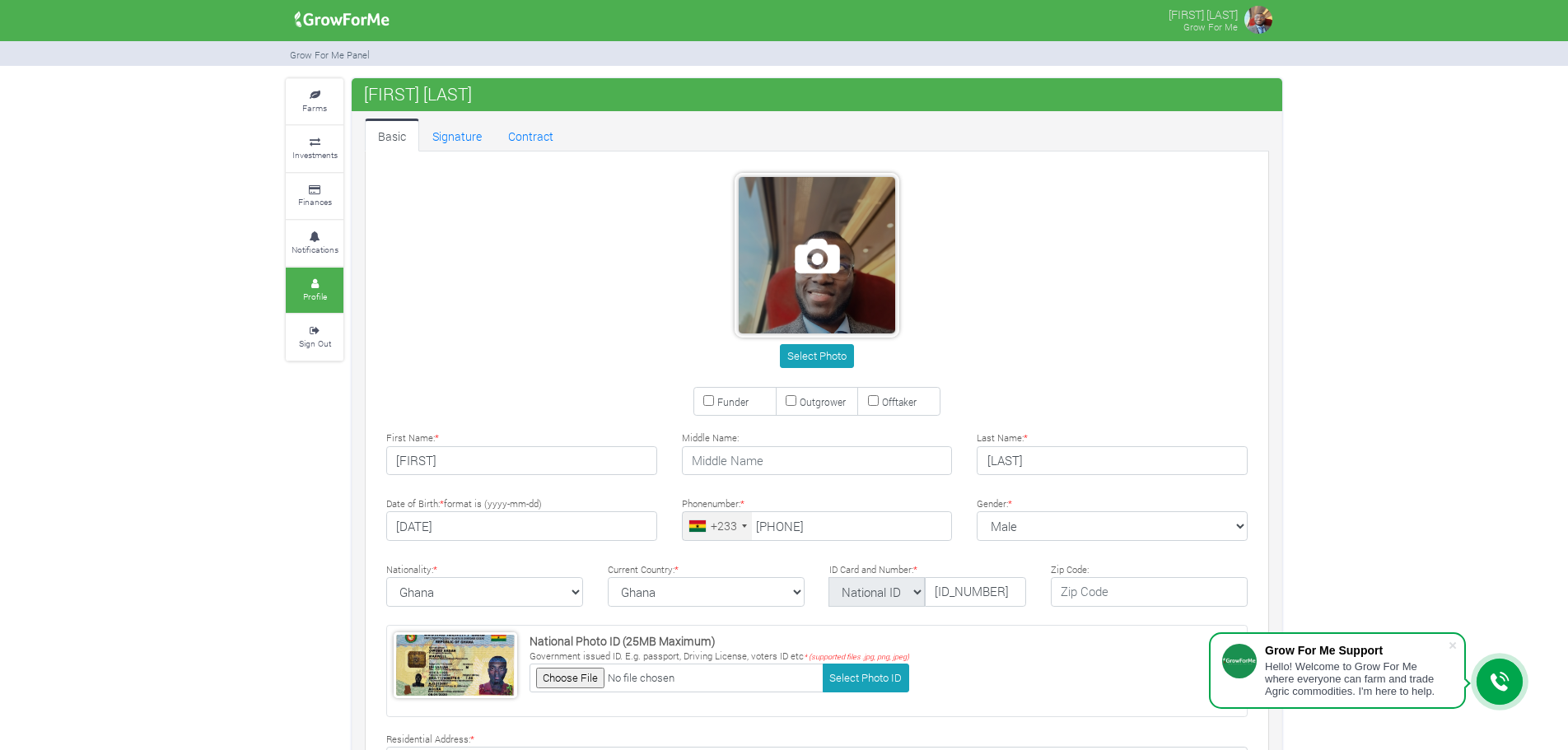 click at bounding box center [817, 255] 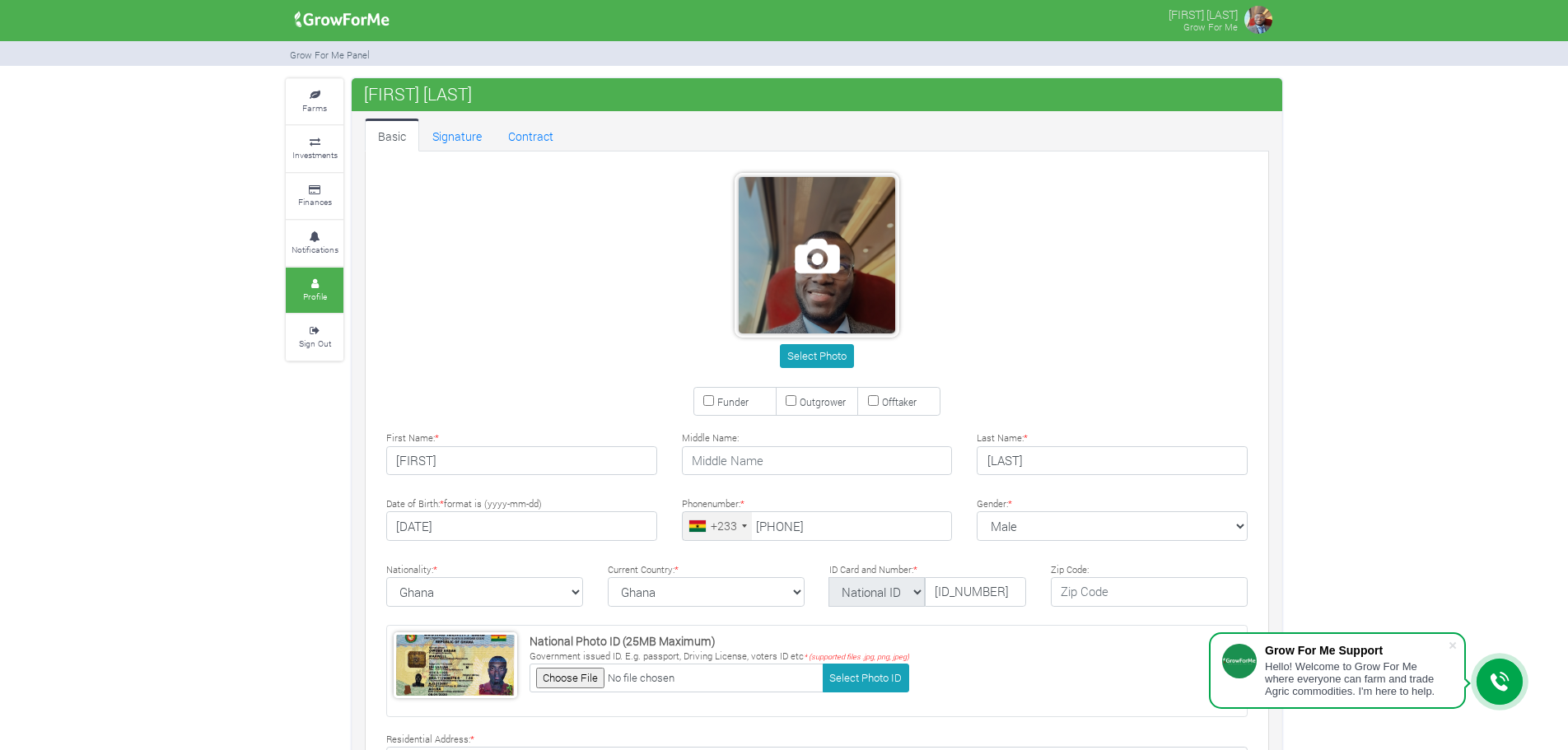 type on "[PHONE]" 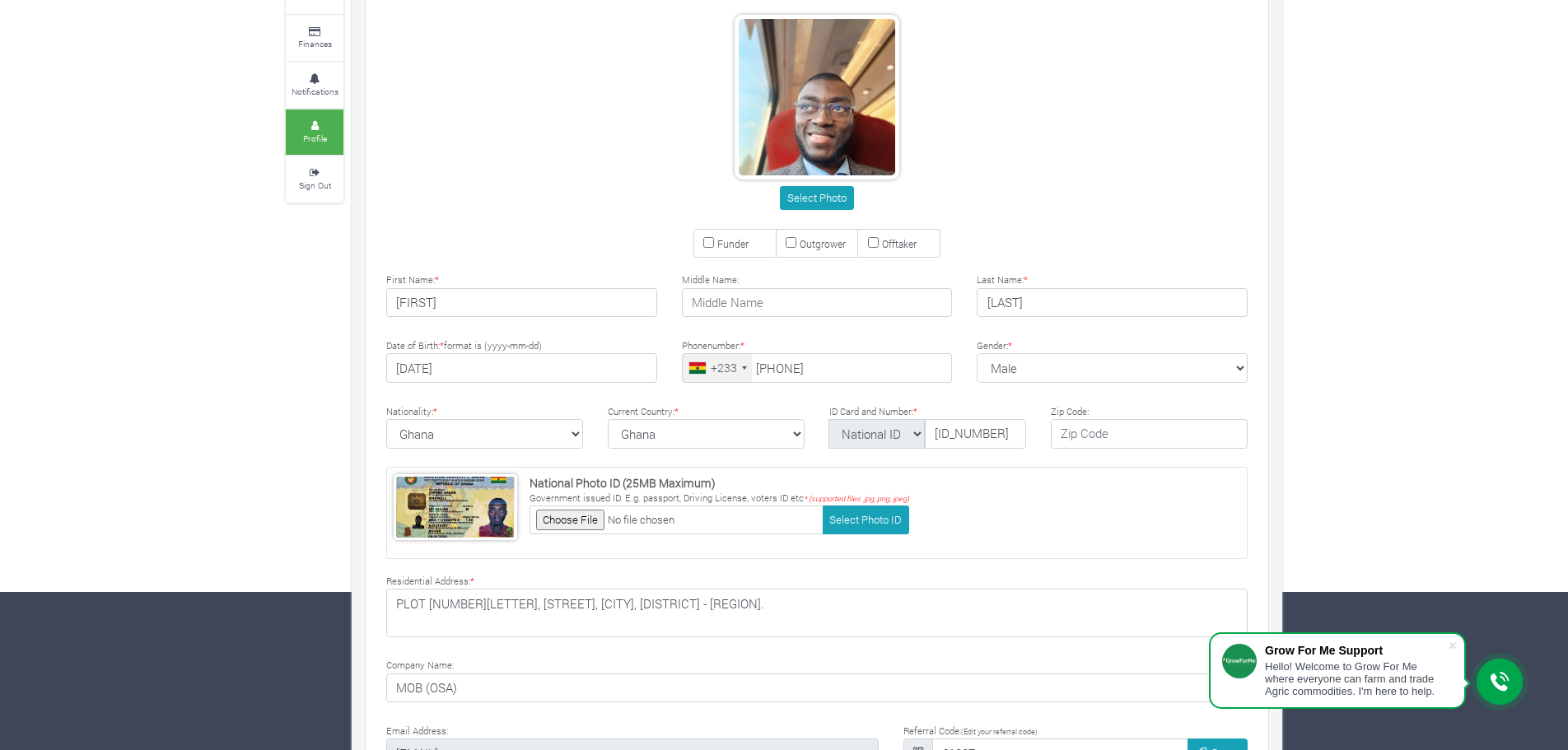 scroll, scrollTop: 0, scrollLeft: 0, axis: both 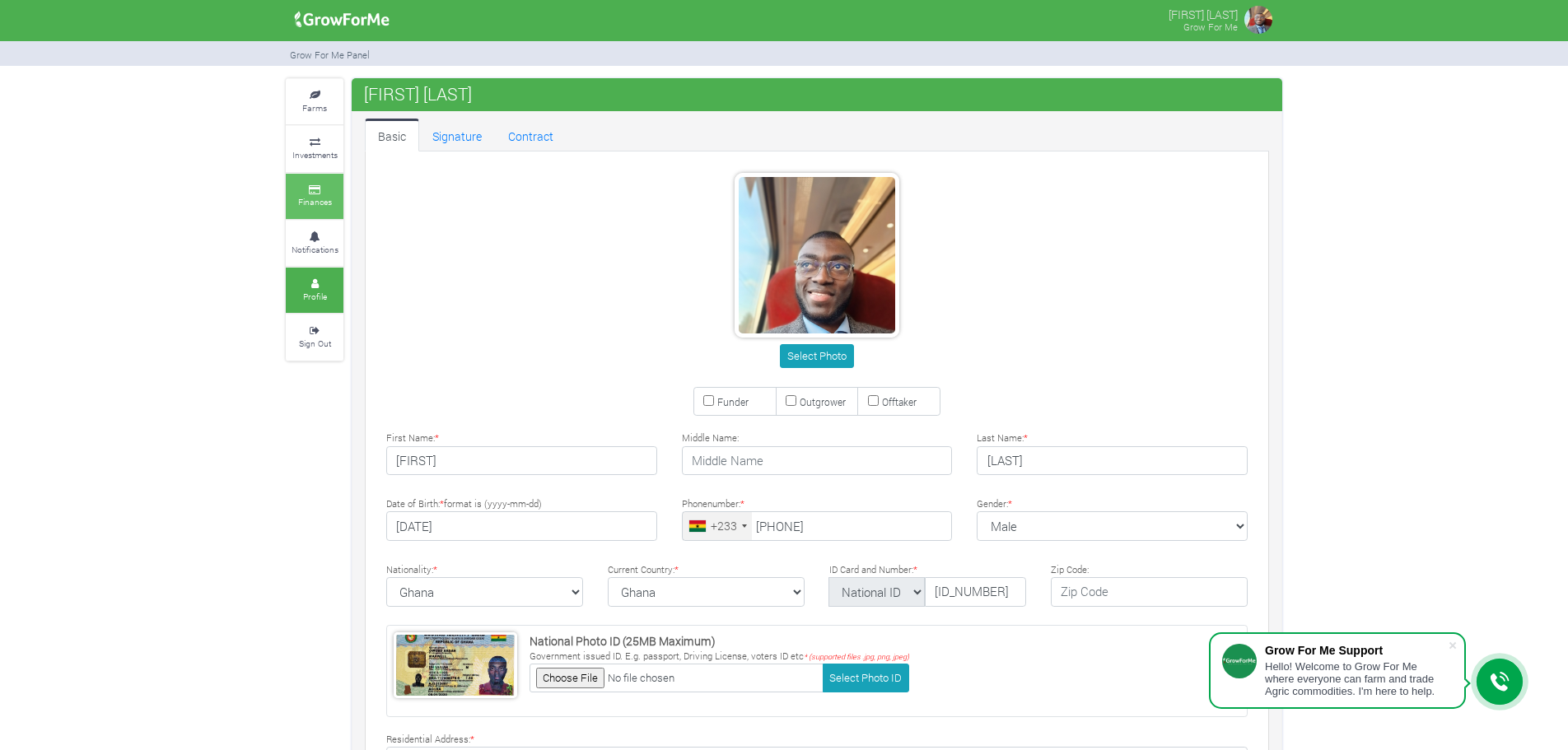 click on "Finances" at bounding box center [315, 196] 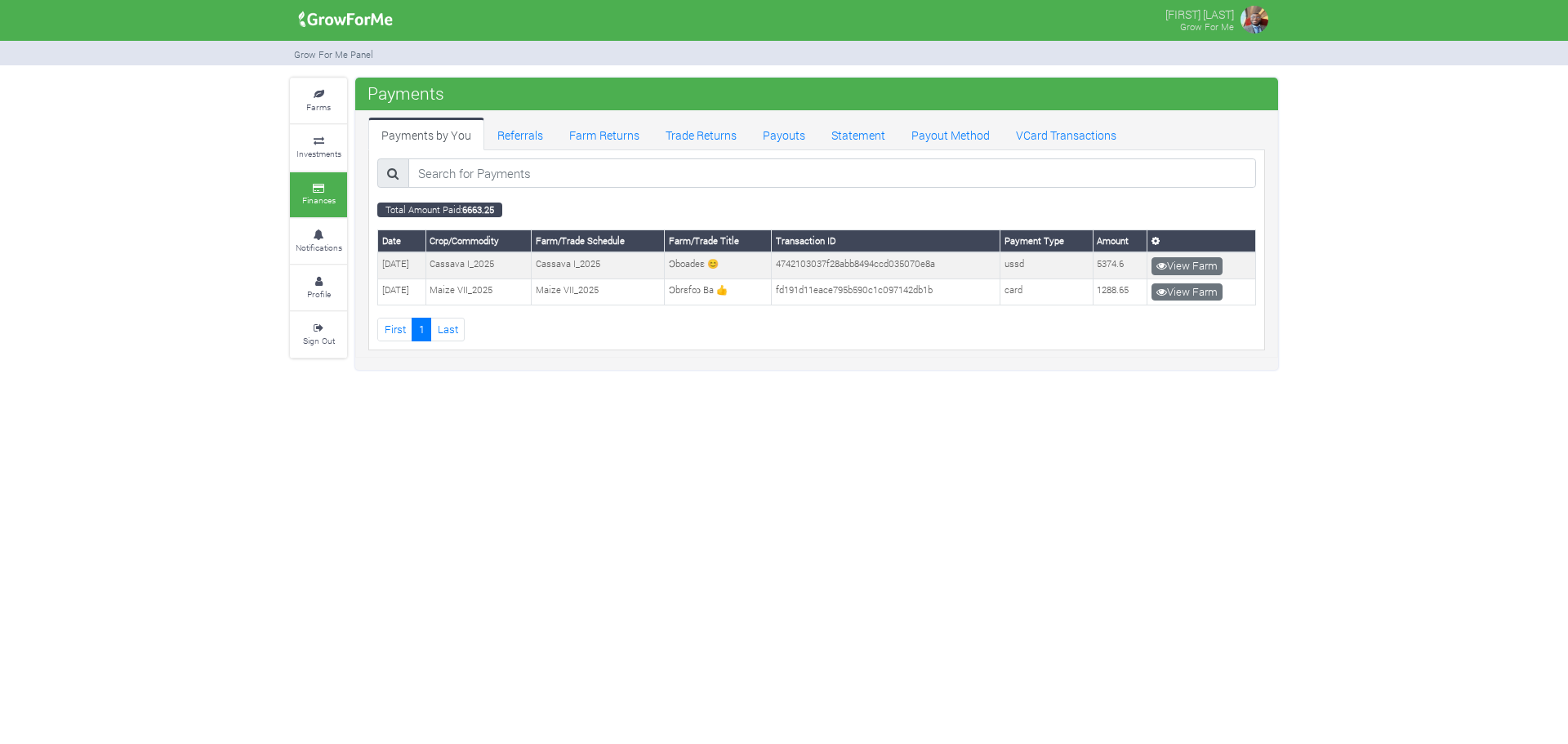 scroll, scrollTop: 0, scrollLeft: 0, axis: both 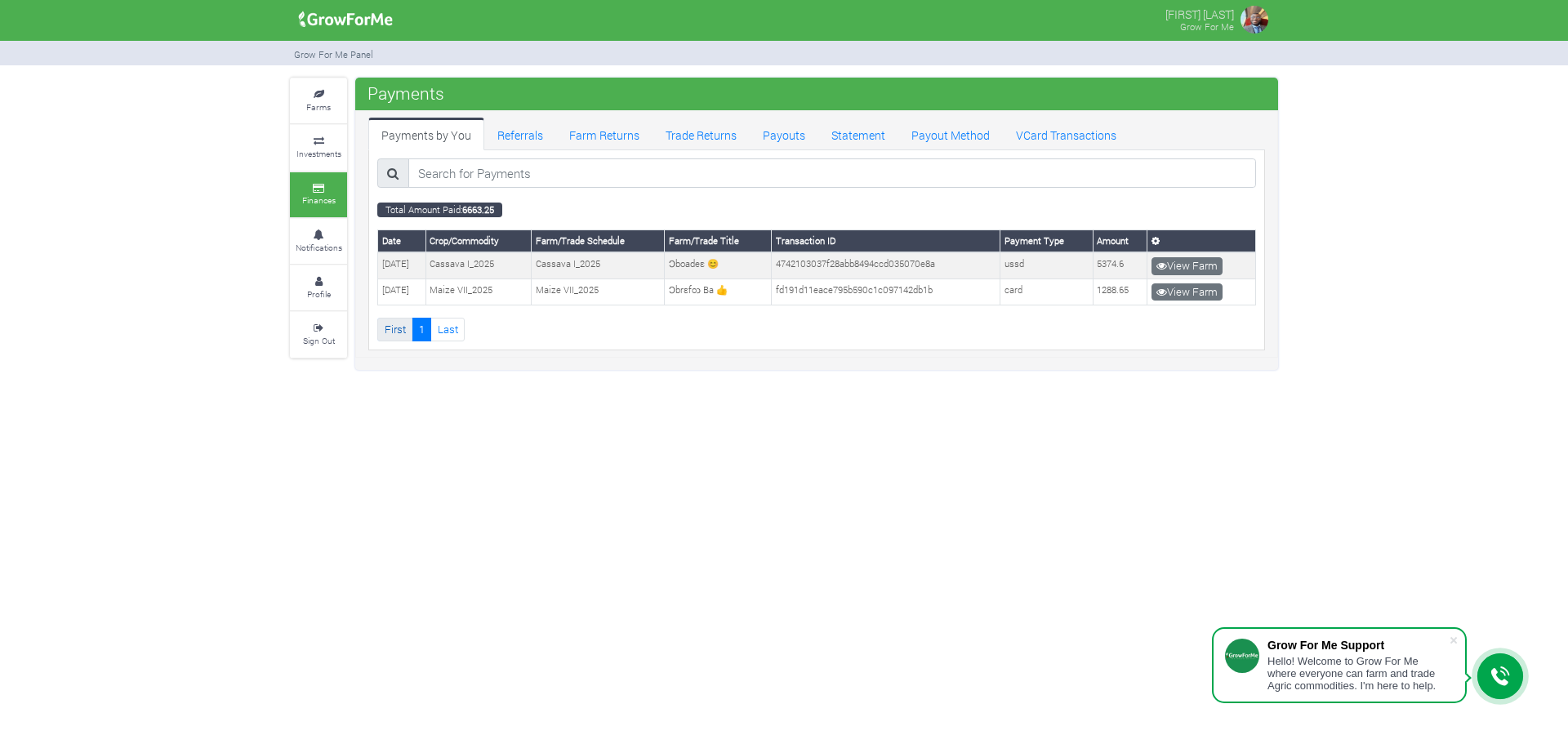 click on "First" at bounding box center [394, 329] 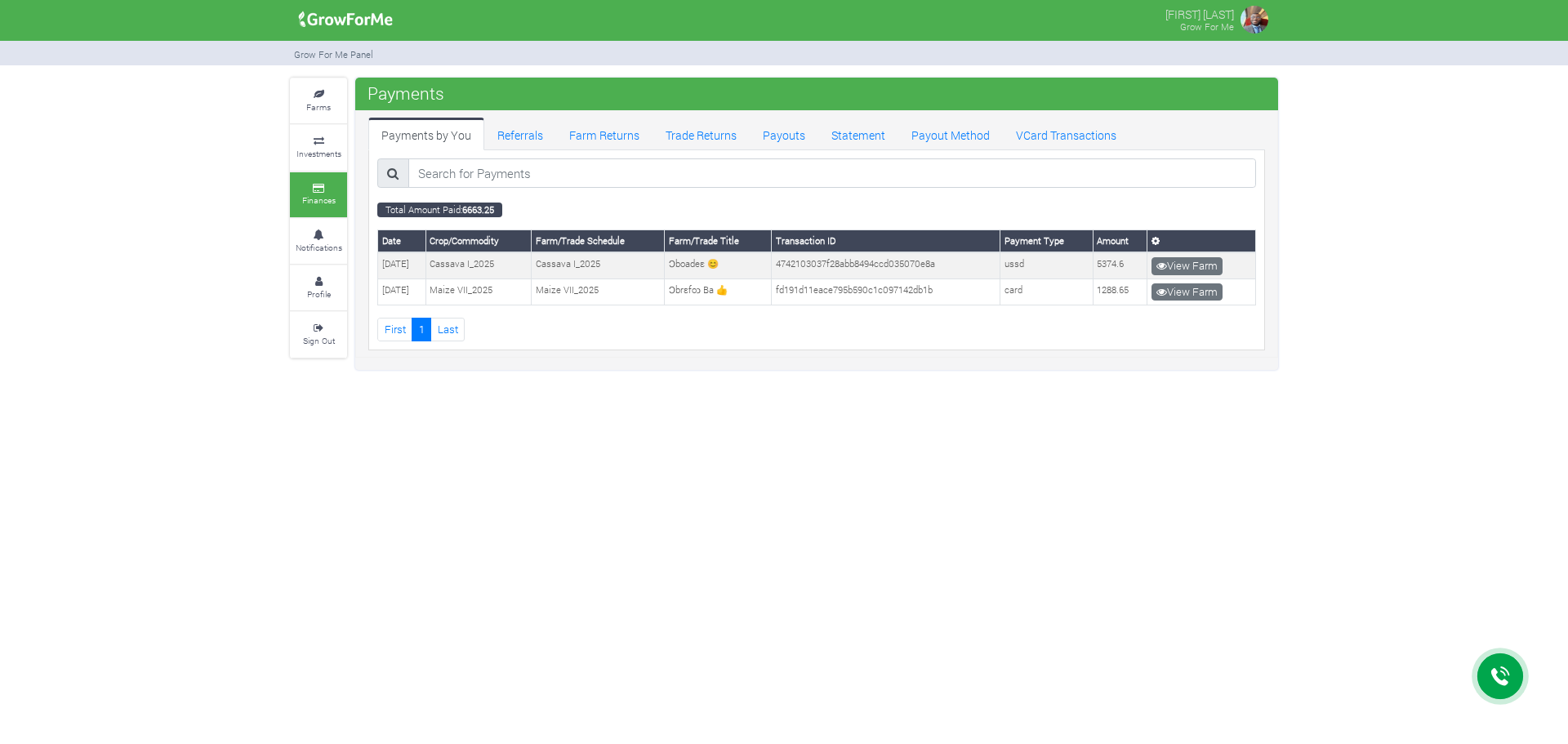 scroll, scrollTop: 0, scrollLeft: 0, axis: both 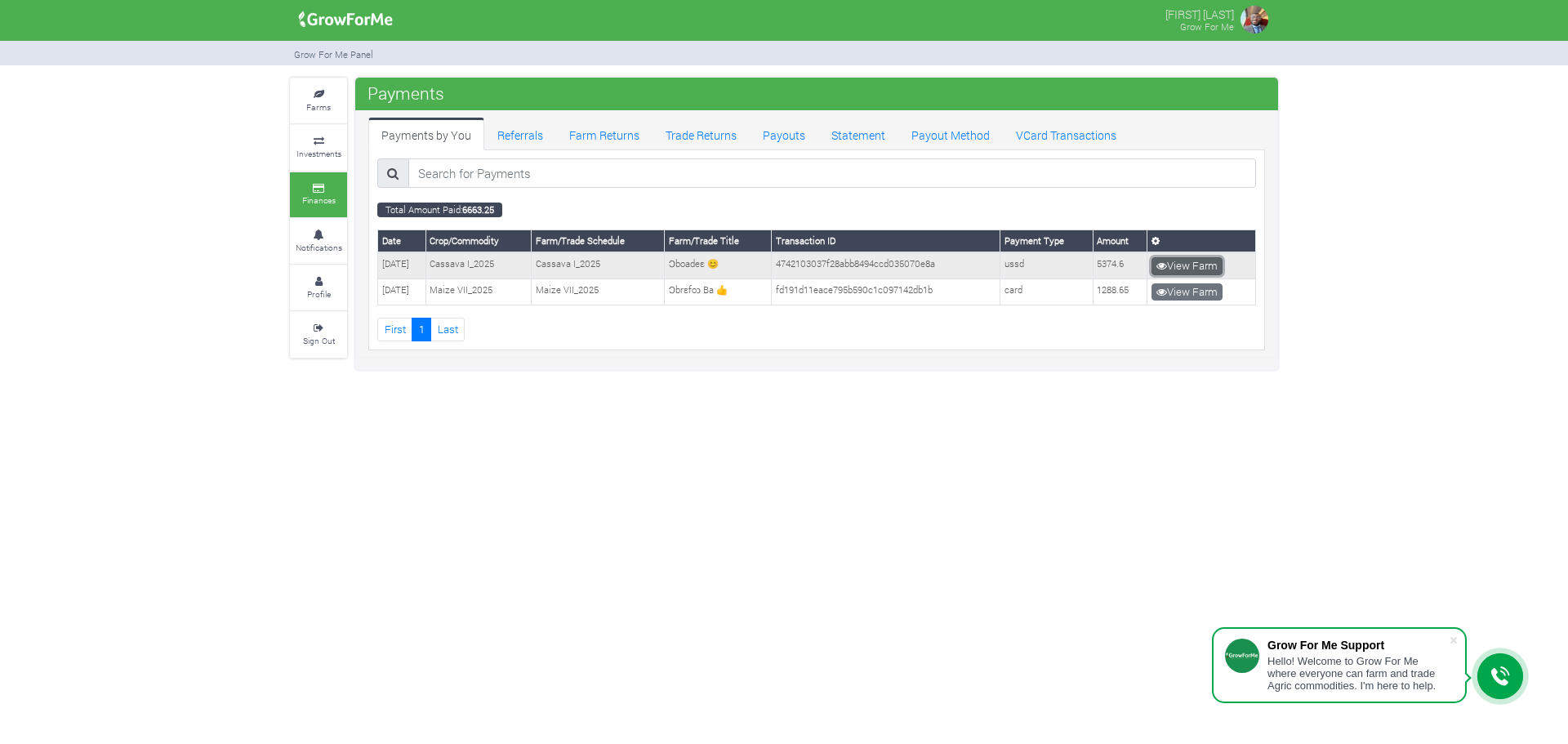 click on "View Farm" at bounding box center [1187, 266] 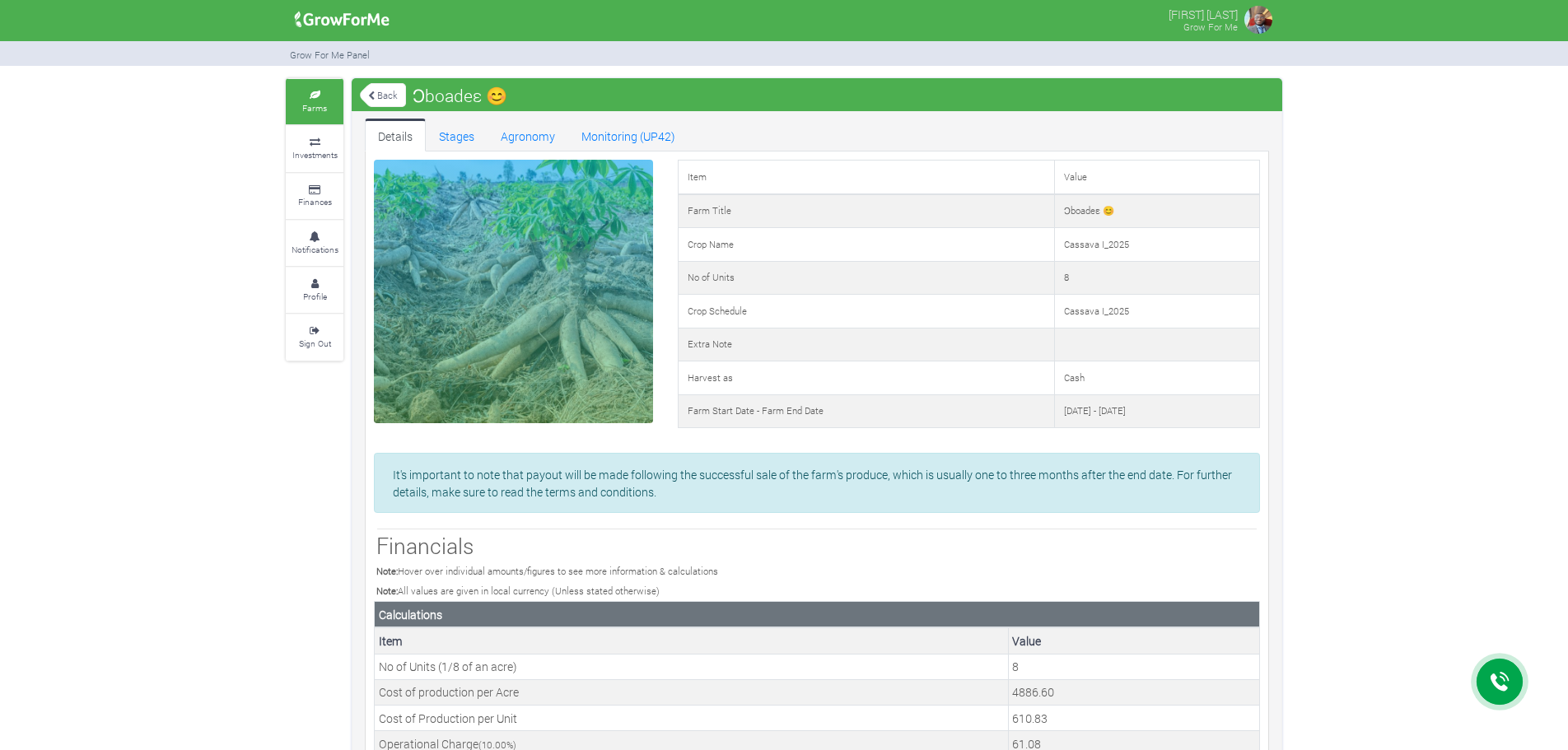 scroll, scrollTop: 0, scrollLeft: 0, axis: both 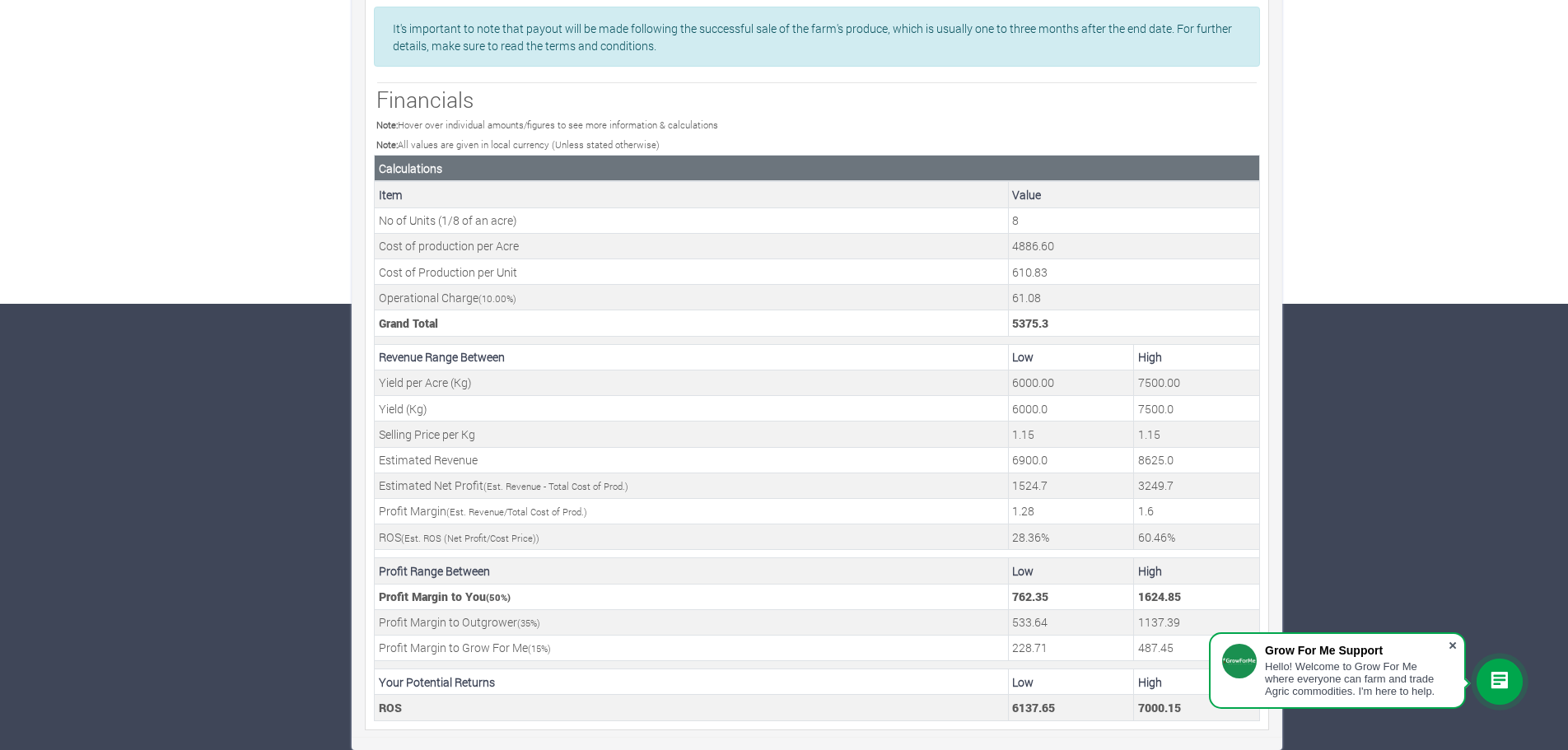click at bounding box center (1453, 645) 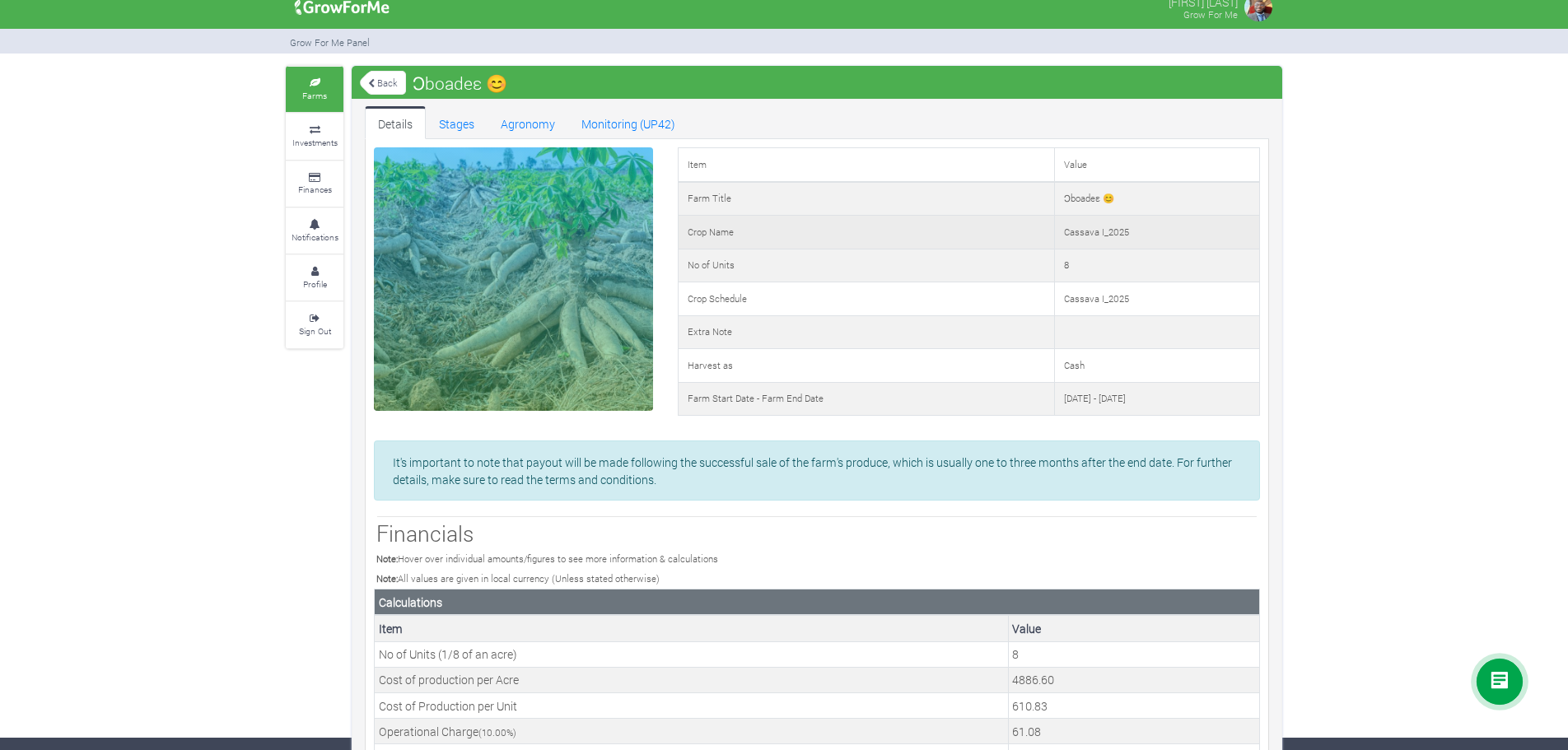 scroll, scrollTop: 0, scrollLeft: 0, axis: both 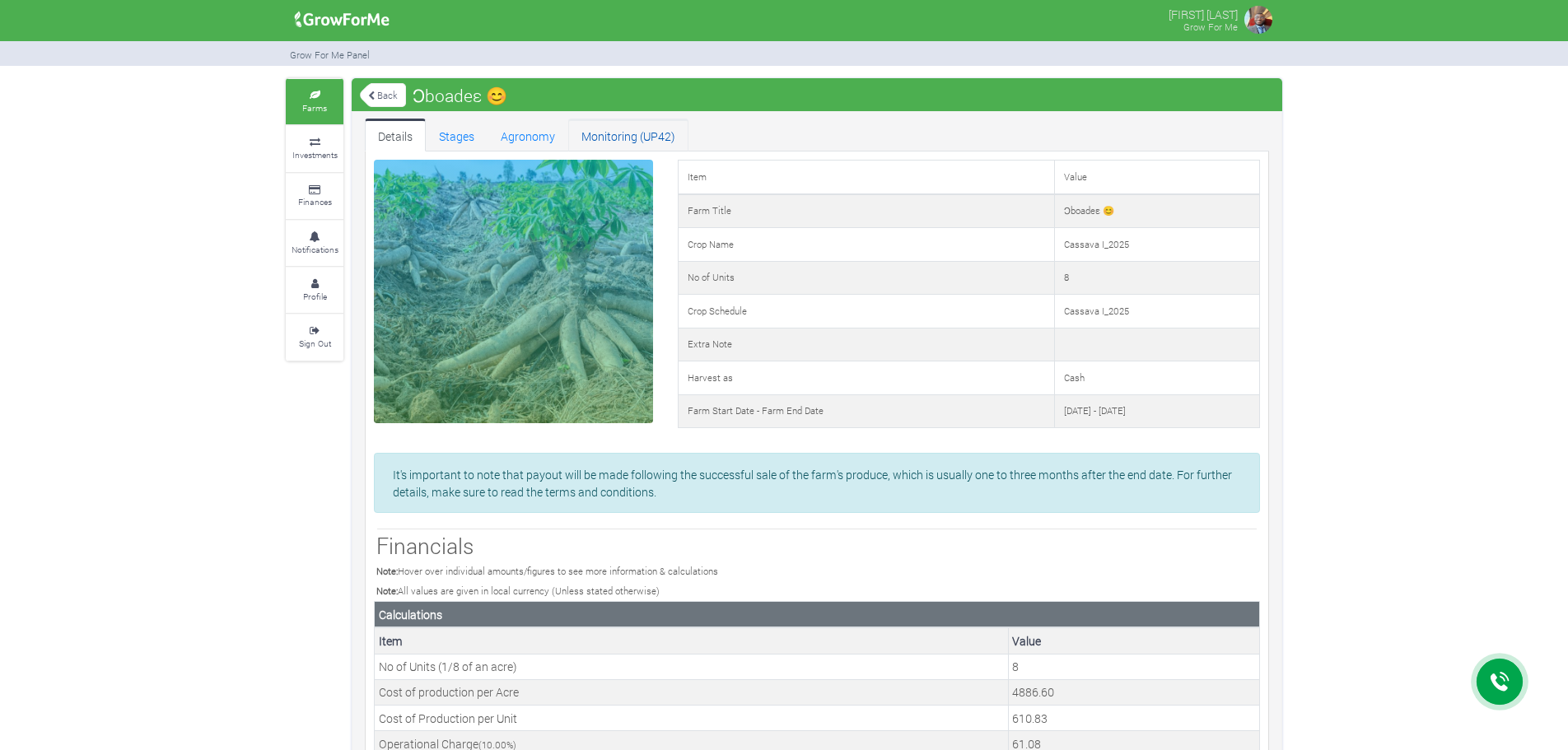 click on "Monitoring (UP42)" at bounding box center [628, 135] 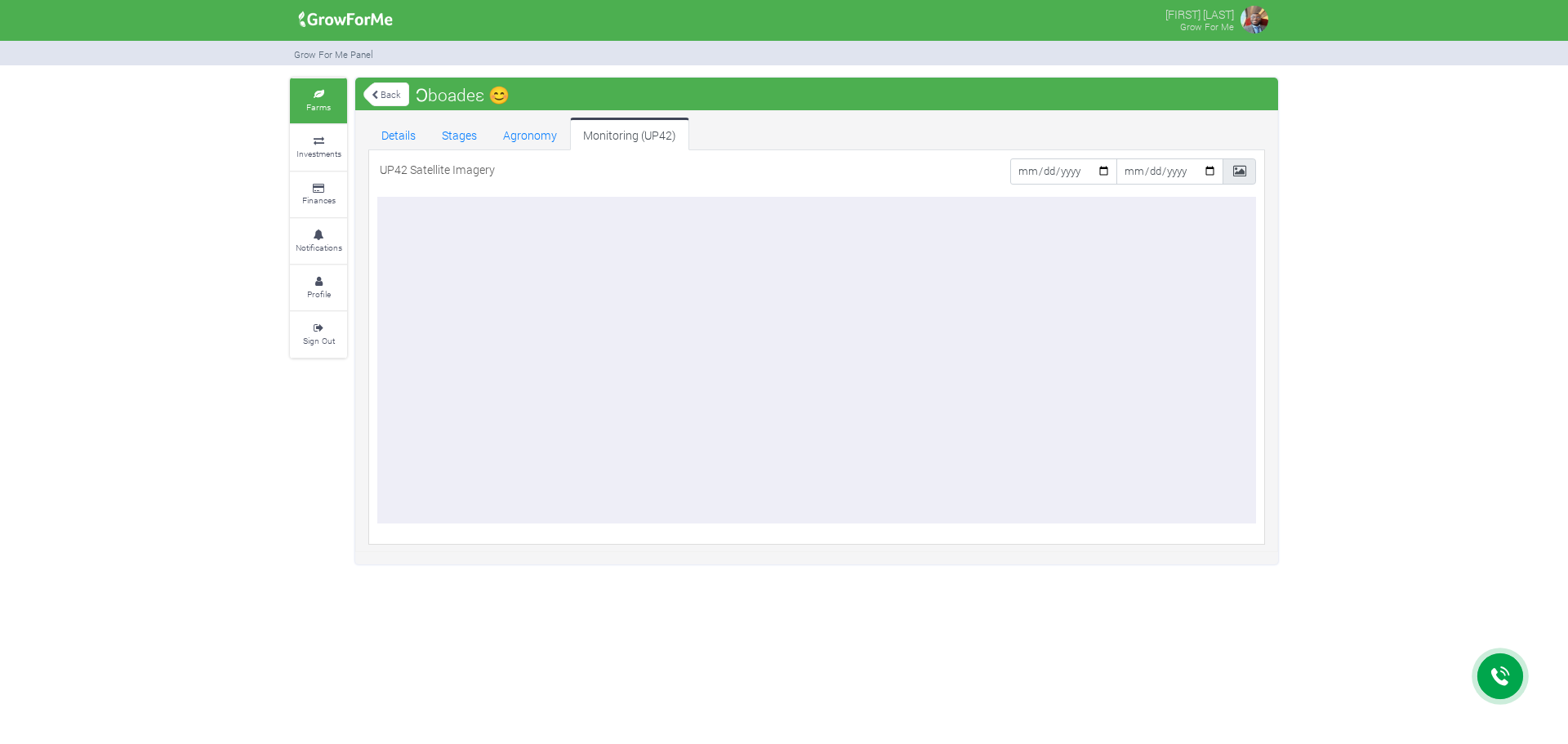 scroll, scrollTop: 0, scrollLeft: 0, axis: both 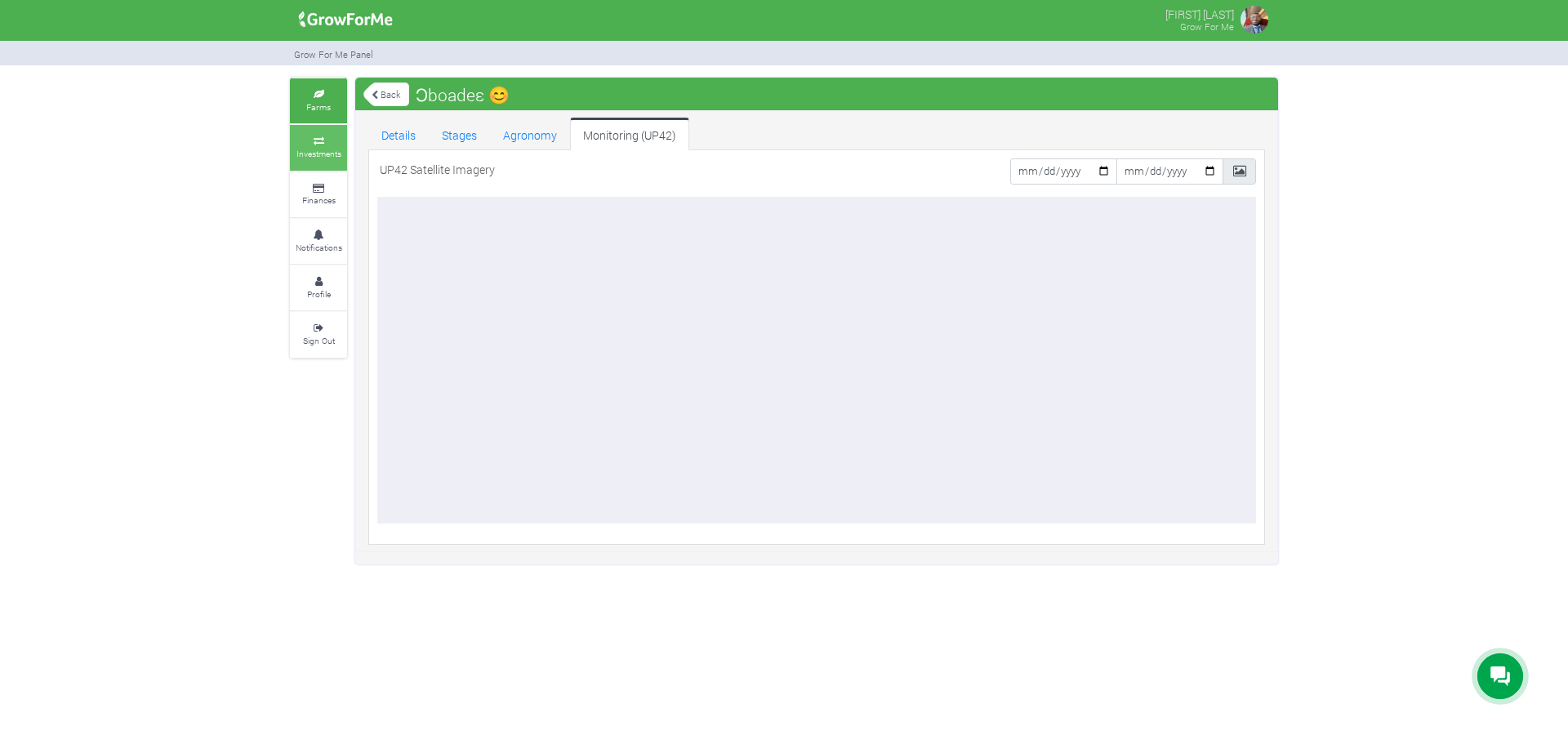 click on "Investments" at bounding box center (318, 154) 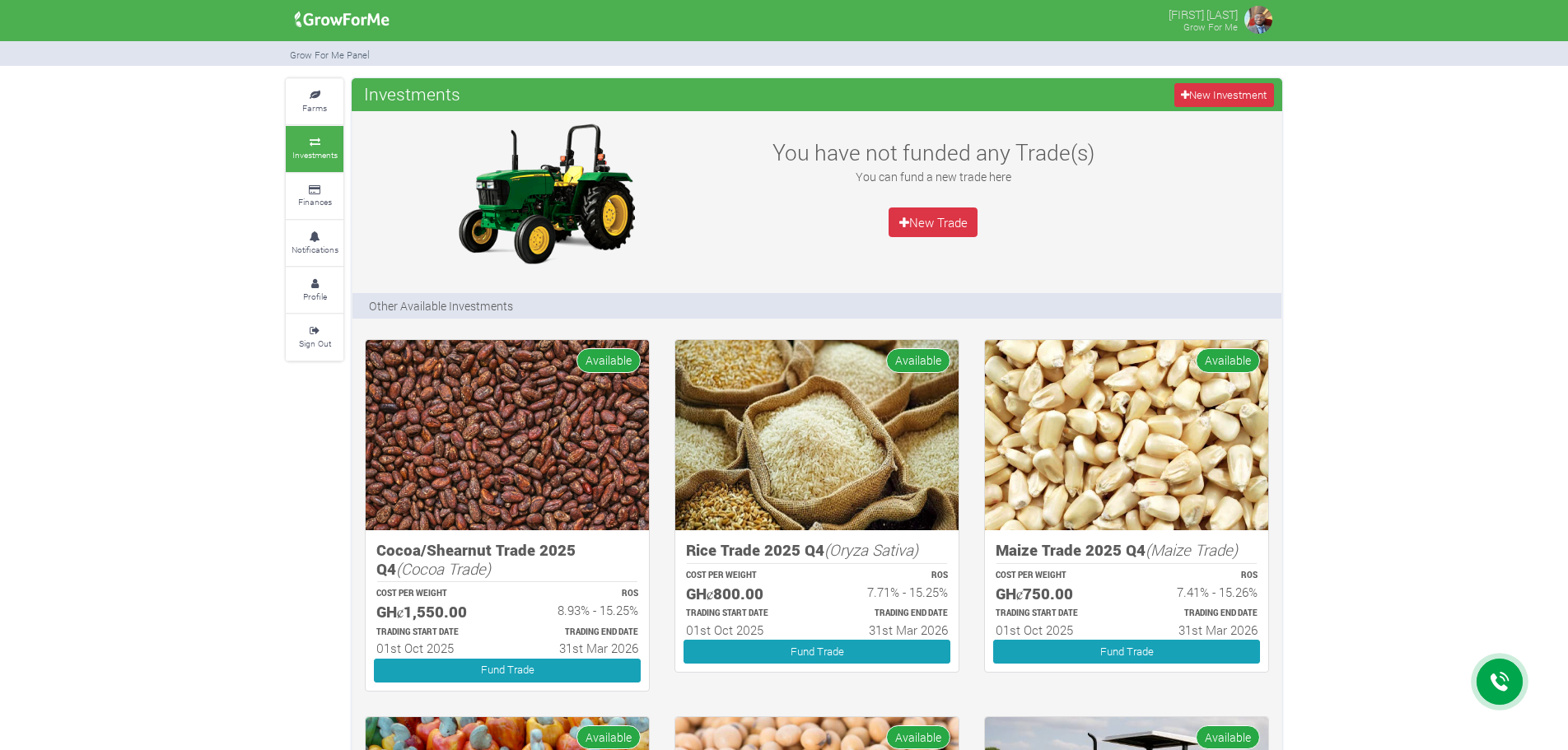 scroll, scrollTop: 0, scrollLeft: 0, axis: both 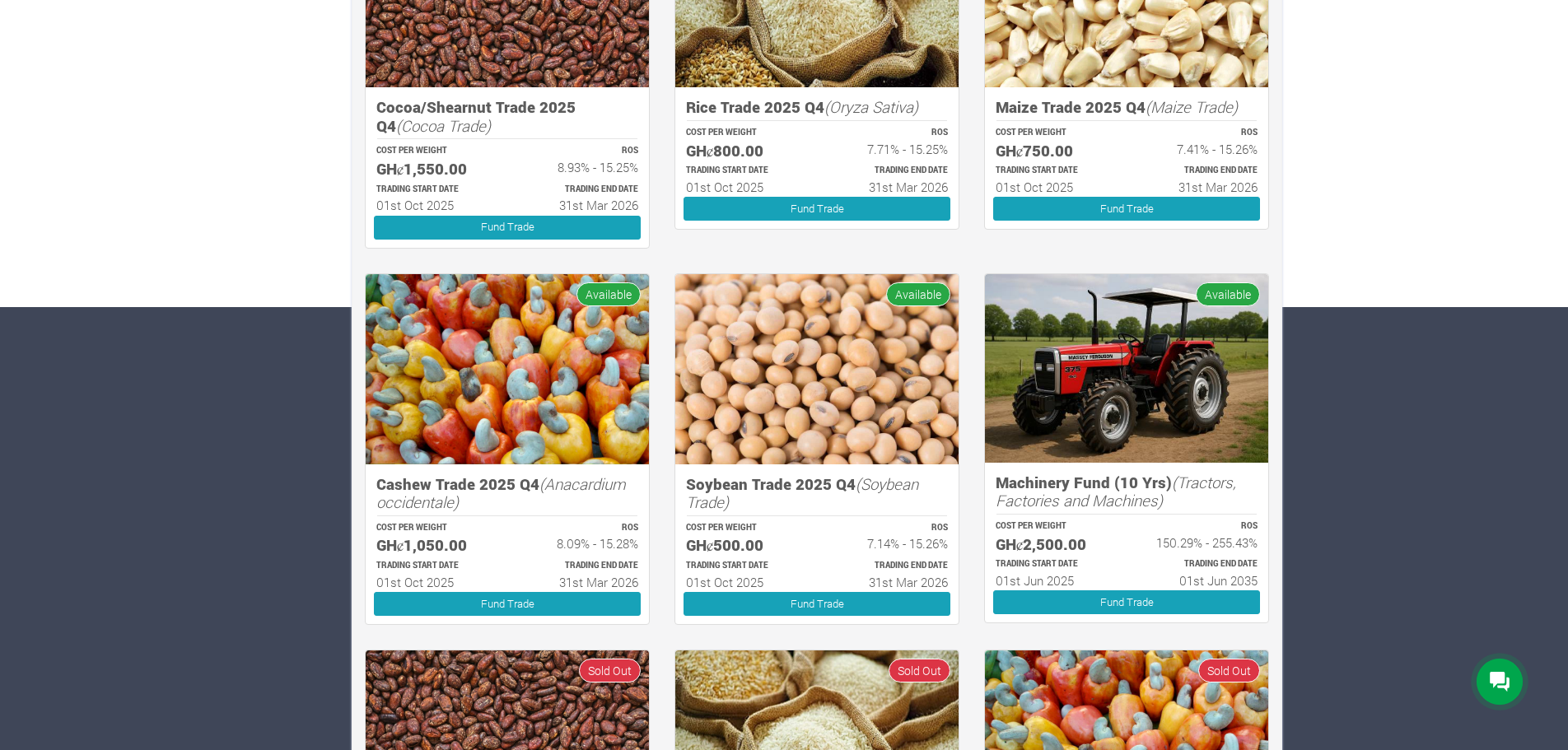 click at bounding box center (1127, 368) 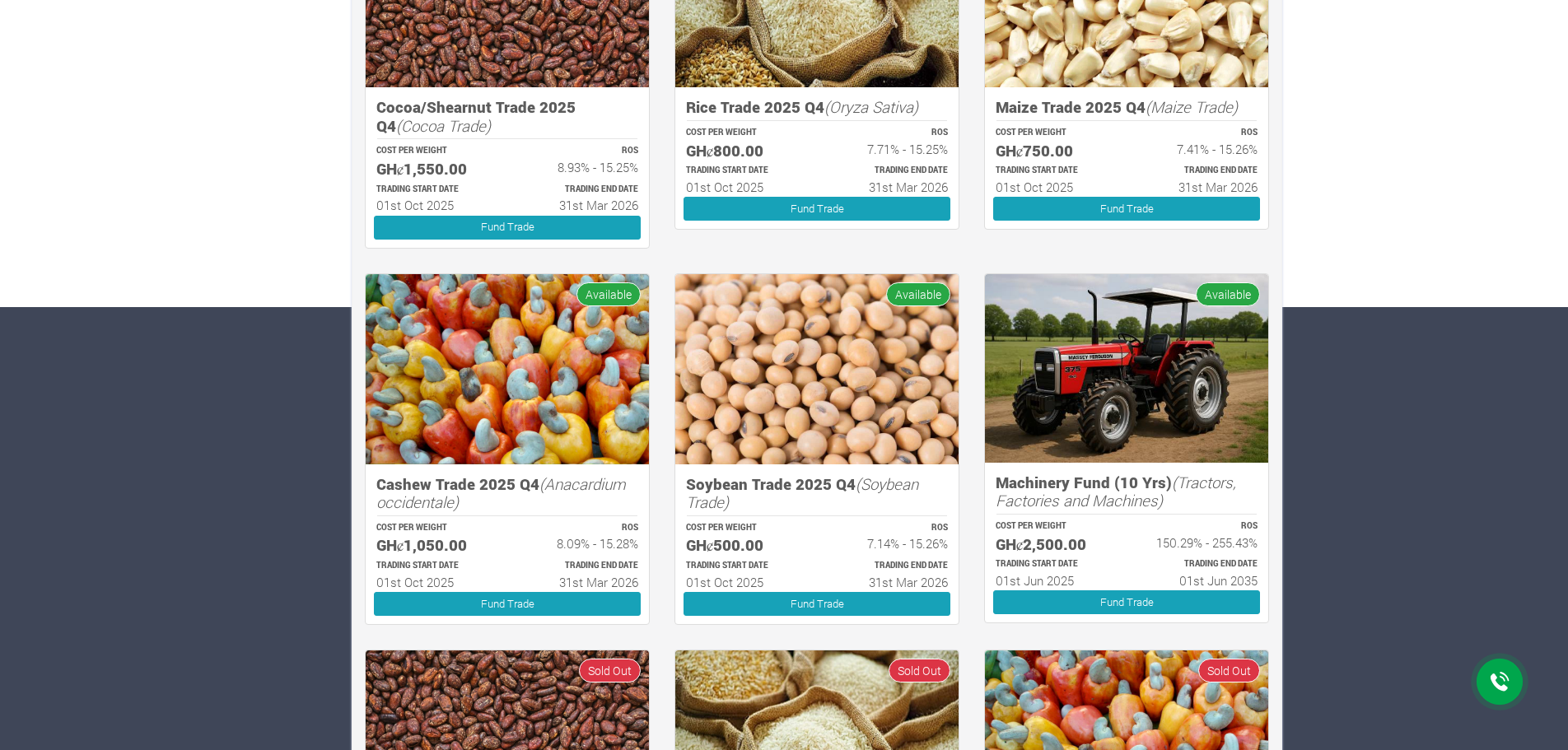 click at bounding box center [1127, 368] 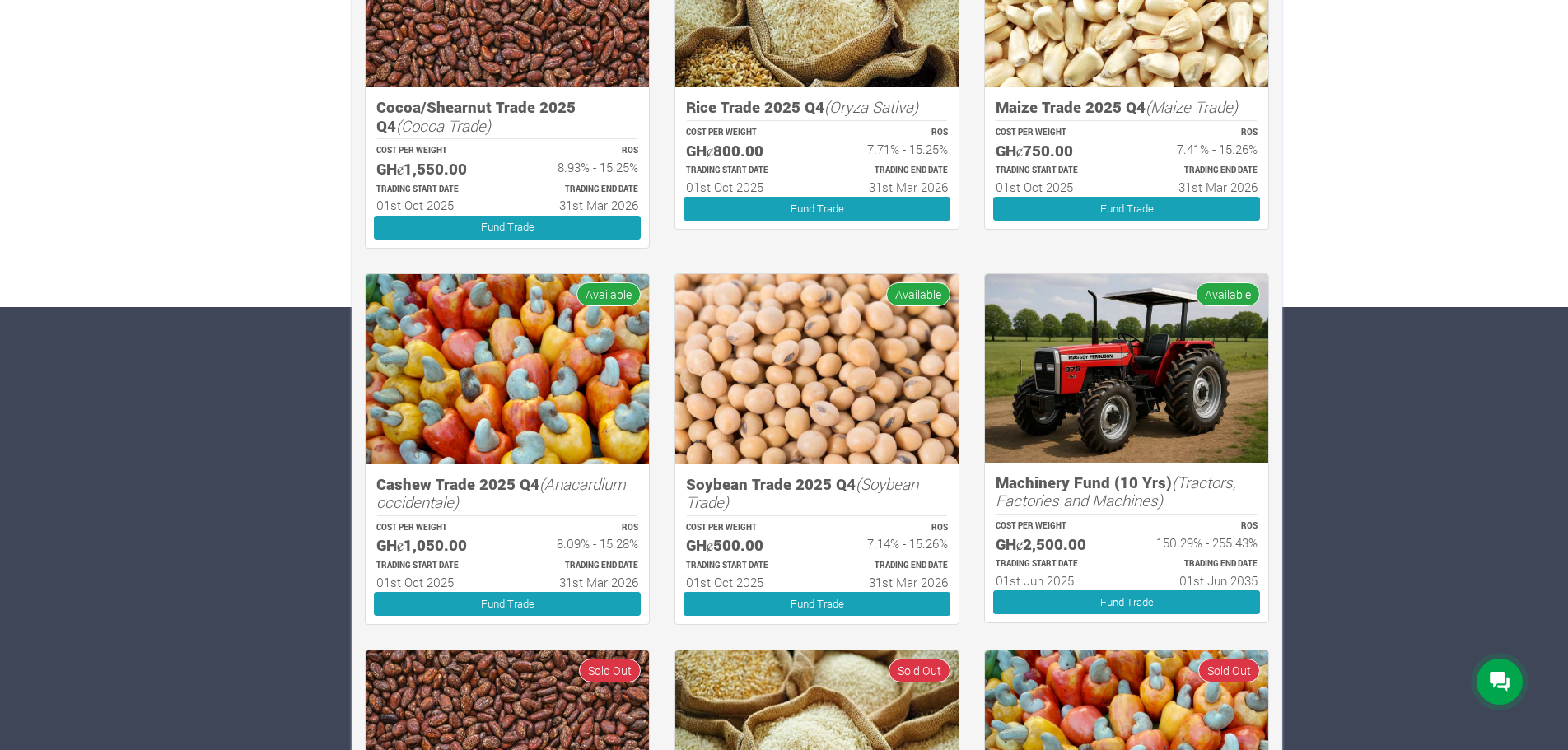 click on "Available" at bounding box center [1228, 294] 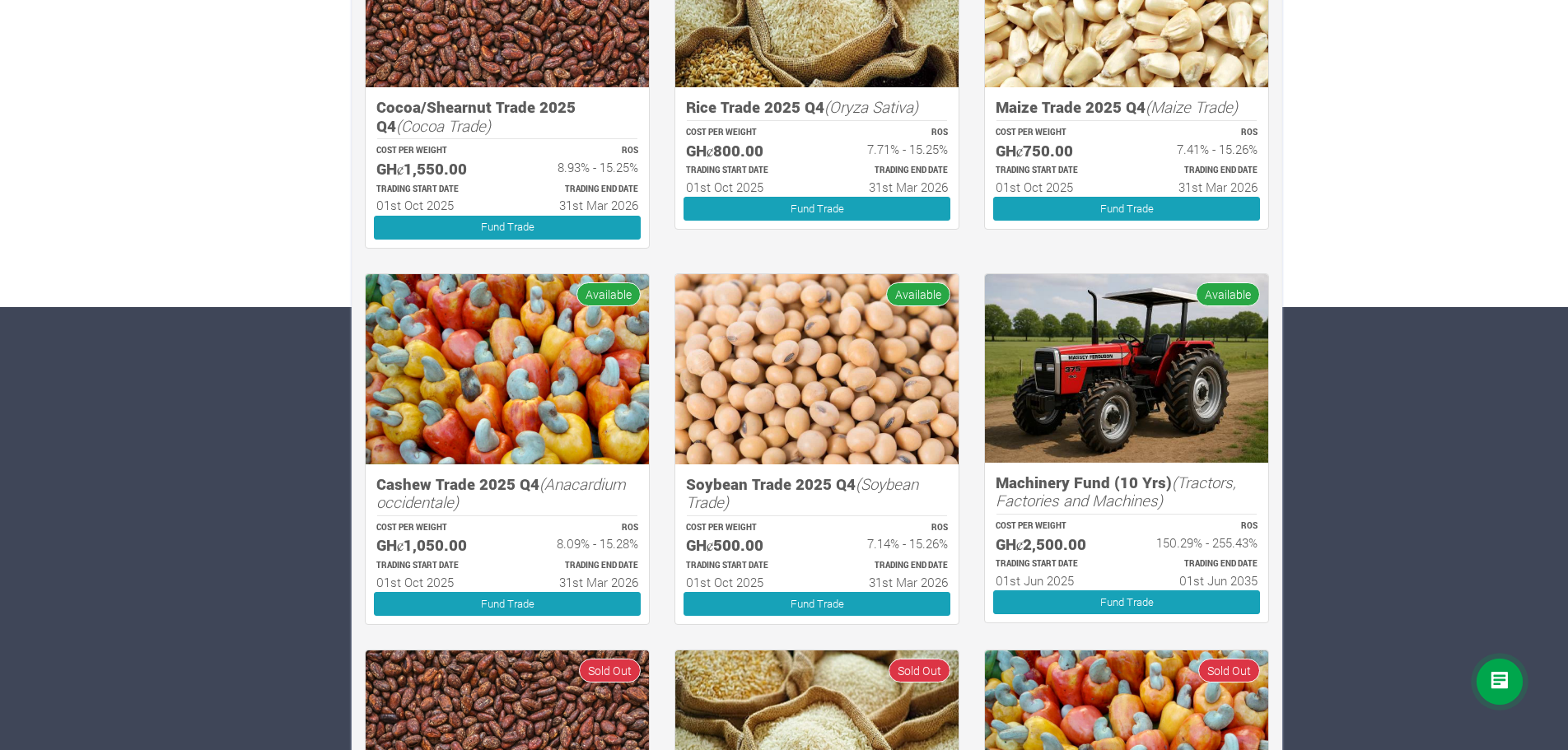 click on "Machinery Fund (10 Yrs)  (Tractors, Factories and Machines)" at bounding box center [1127, 491] 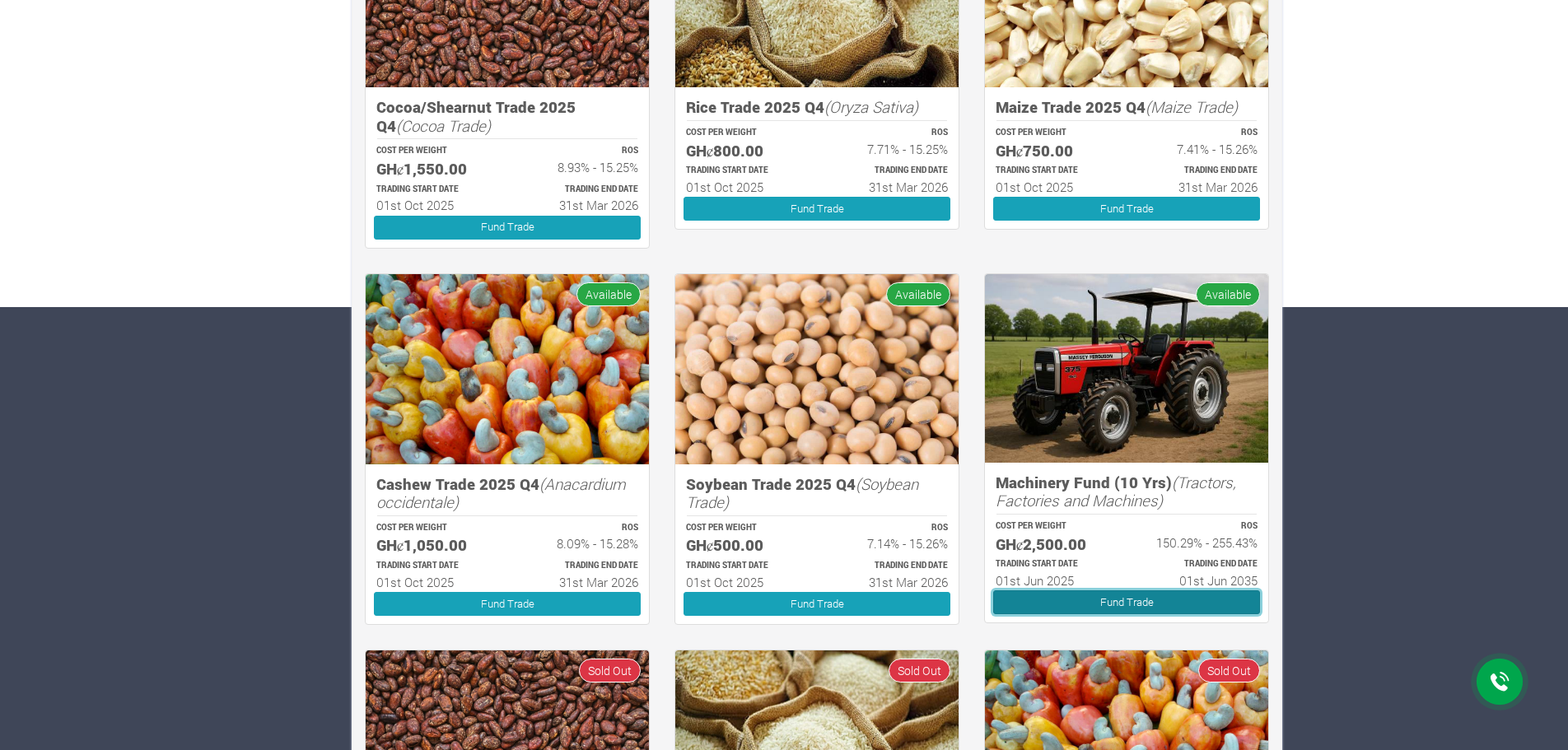 click on "Fund Trade" at bounding box center [1127, 602] 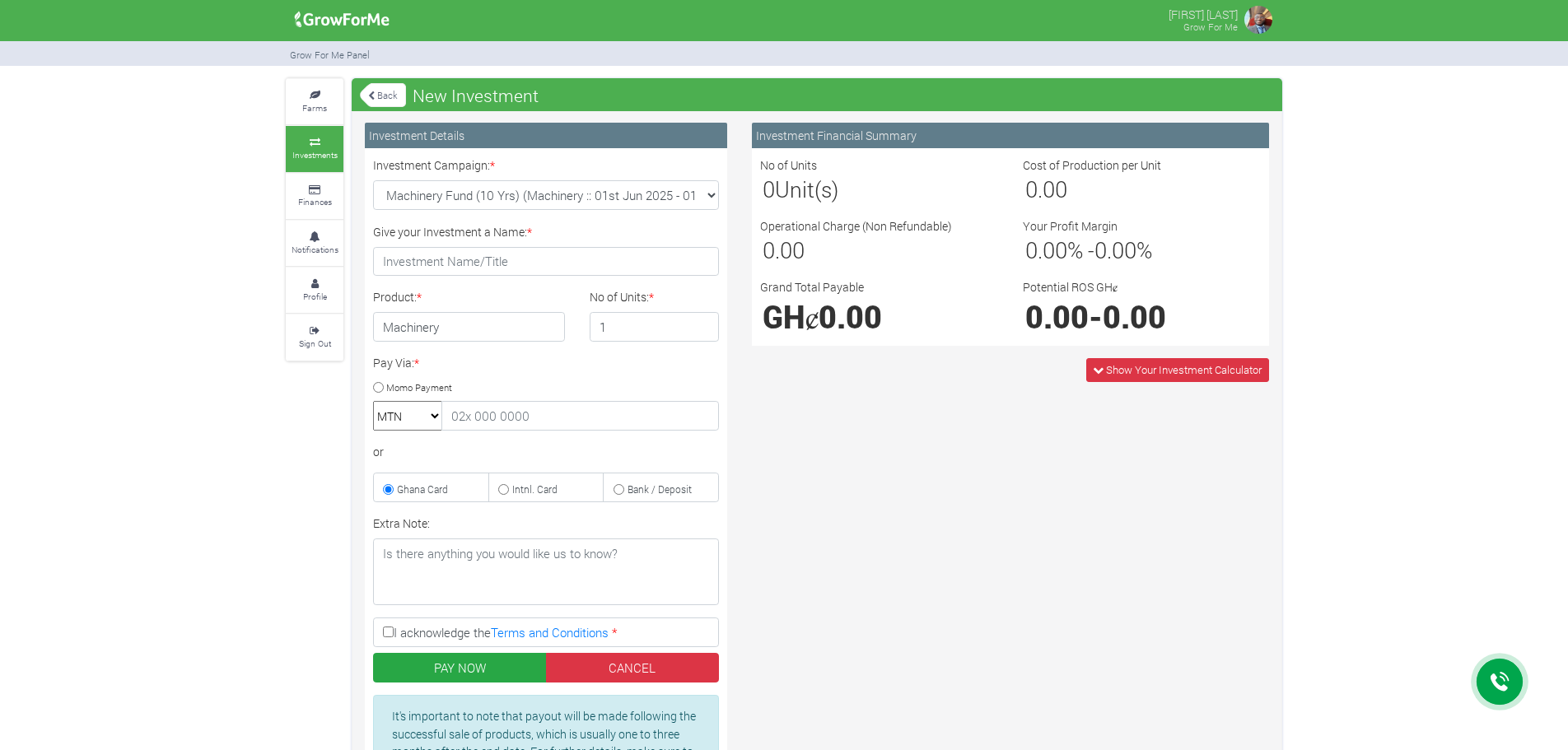 scroll, scrollTop: 0, scrollLeft: 0, axis: both 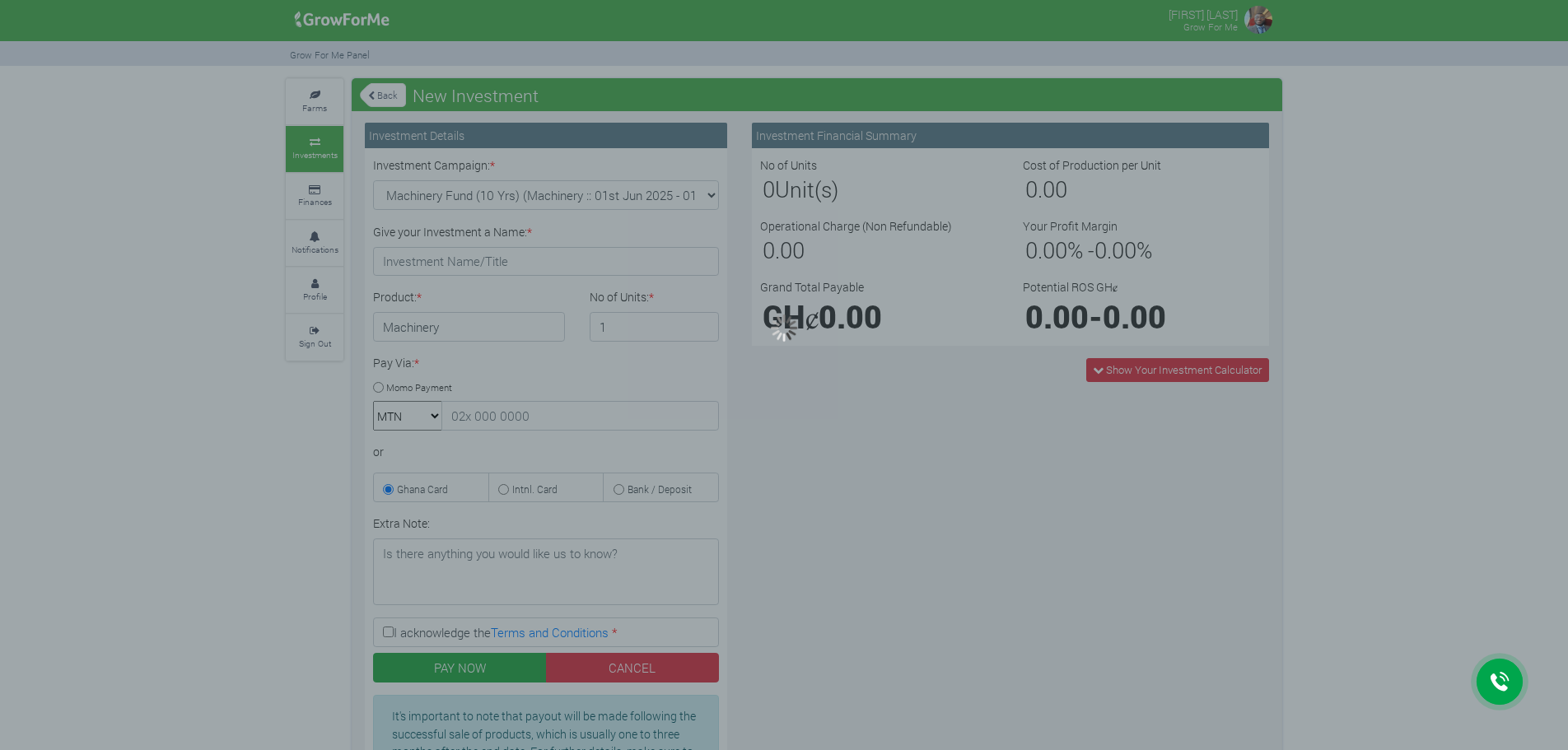 type on "1" 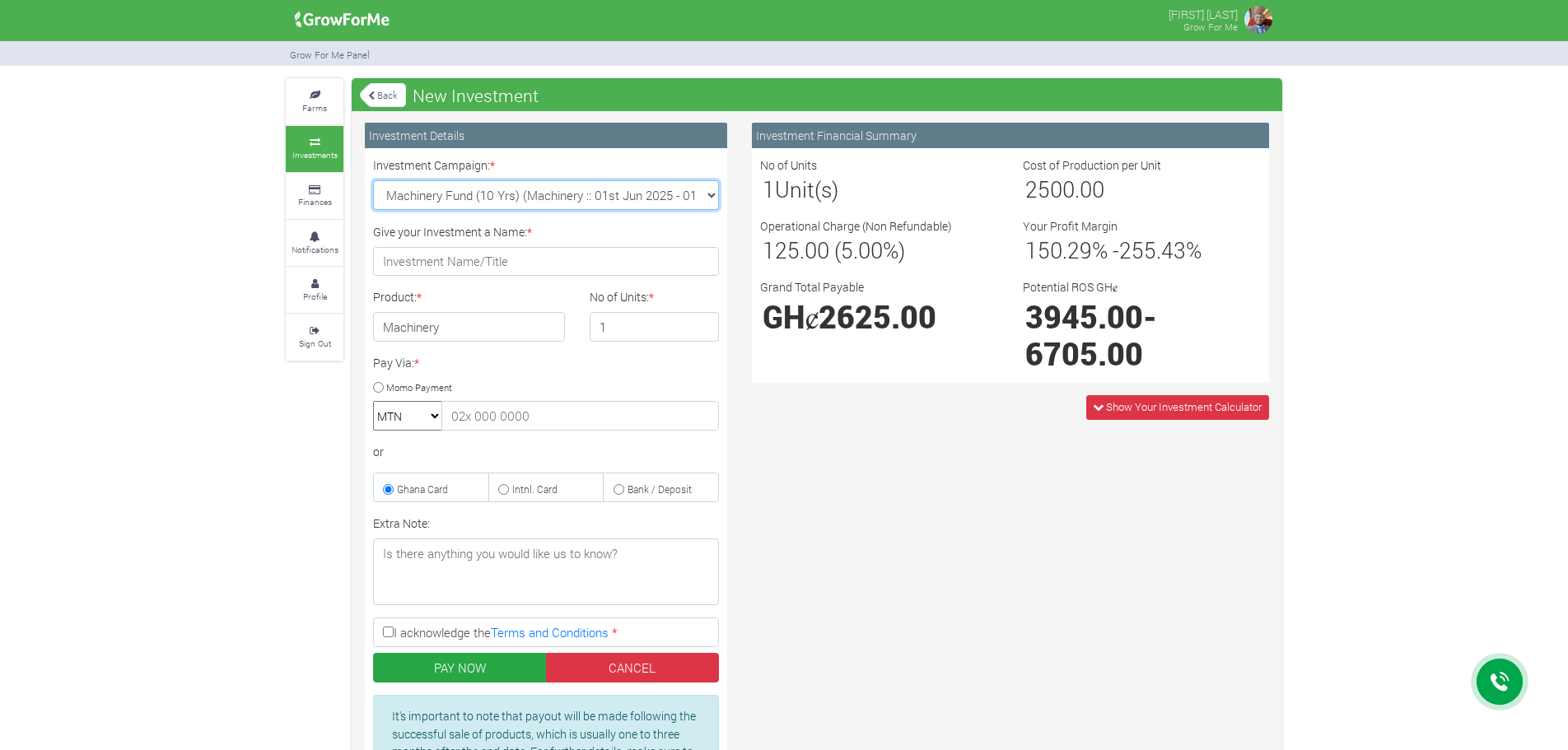 click on "Machinery Fund (10 Yrs) (Machinery :: 01st Jun 2025 - 01st Jun 2035)
Maize Trade 2025 Q4 (Maize Trade :: 01st Oct 2025 - 31st Mar 2026)
Cashew Trade 2025 Q4 (Cashew Trade :: 01st Oct 2025 - 31st Mar 2026)
Soybean Trade 2025 Q4 (Soybean Trade :: 01st Oct 2025 - 31st Mar 2026)" at bounding box center (546, 195) 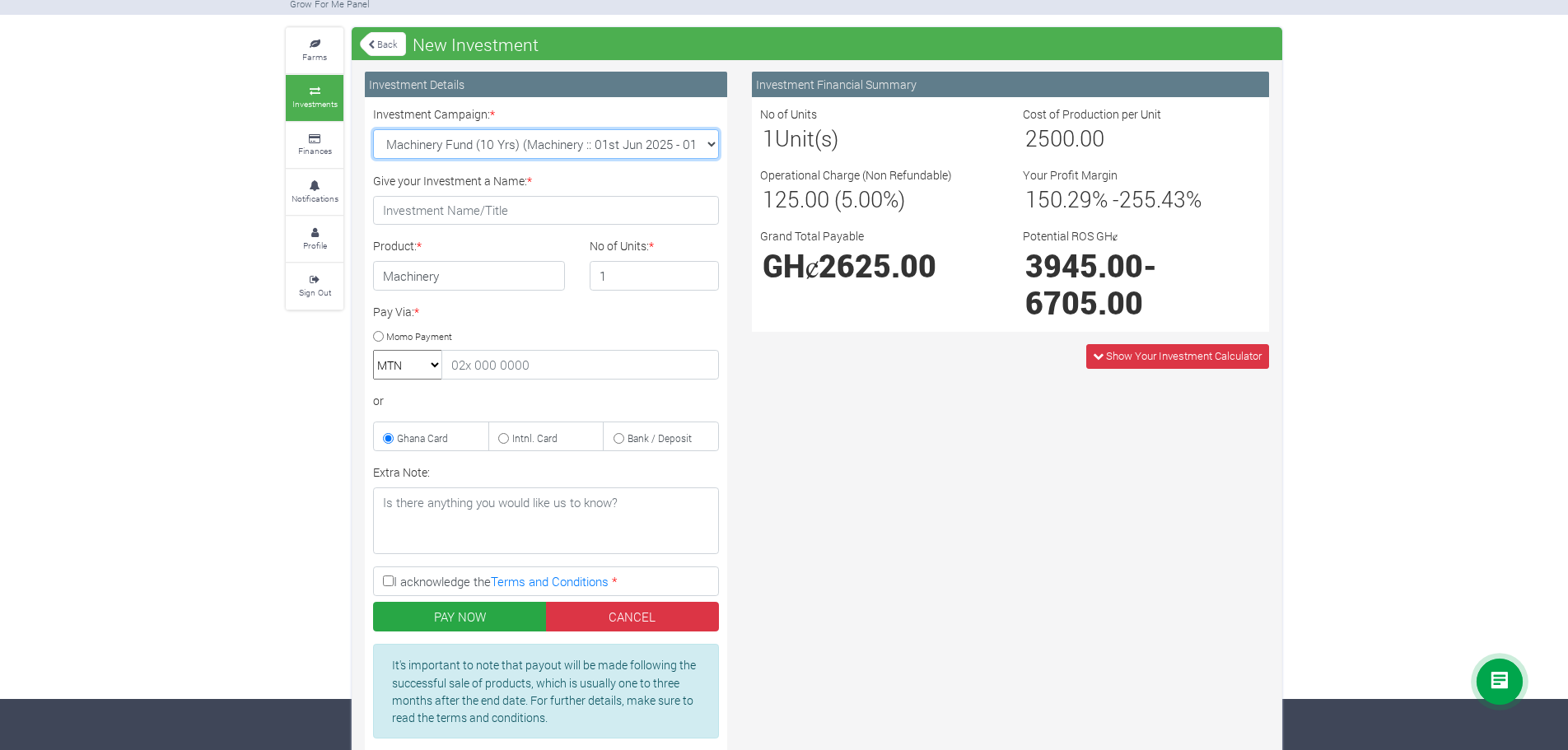 scroll, scrollTop: 0, scrollLeft: 0, axis: both 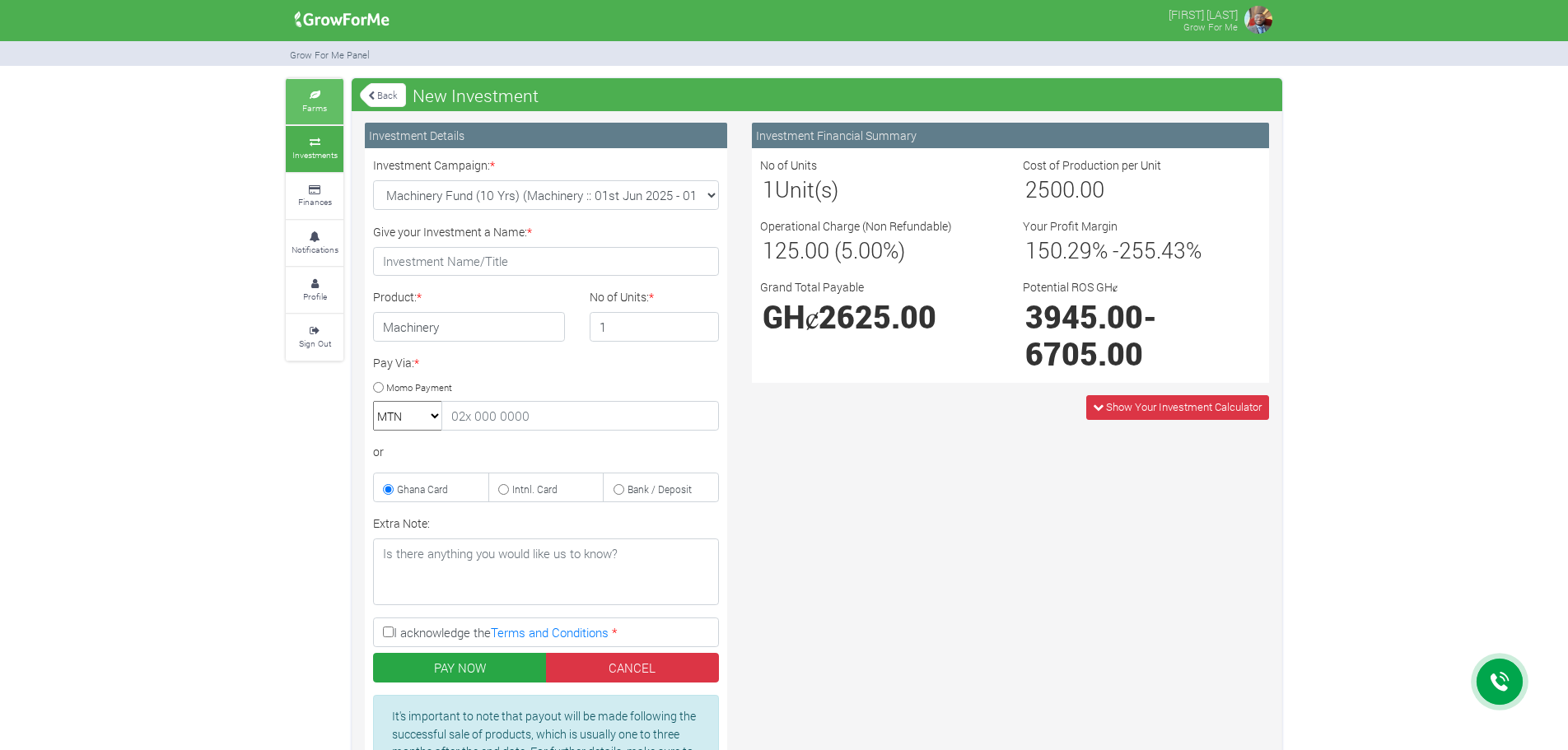 click at bounding box center (315, 95) 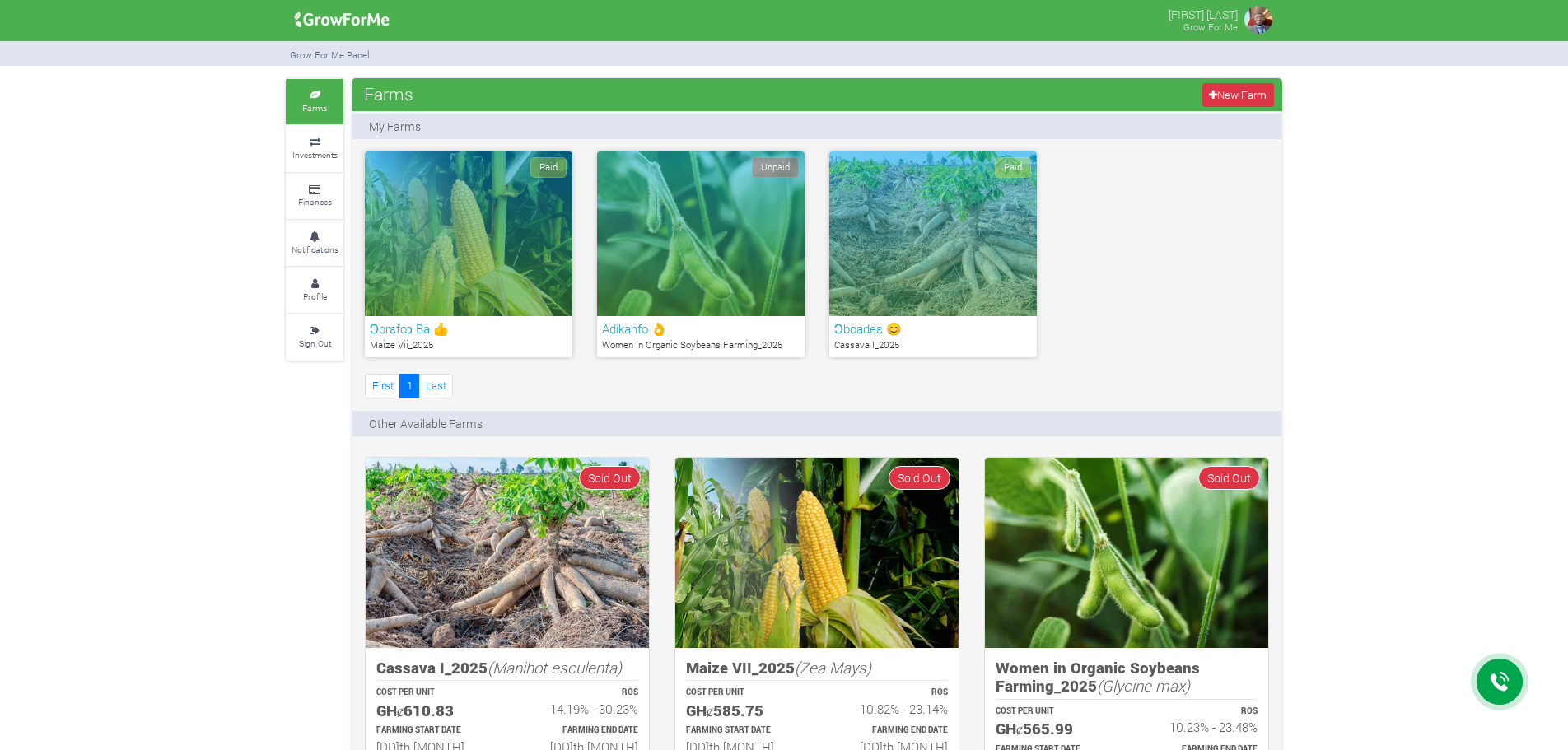 scroll, scrollTop: 0, scrollLeft: 0, axis: both 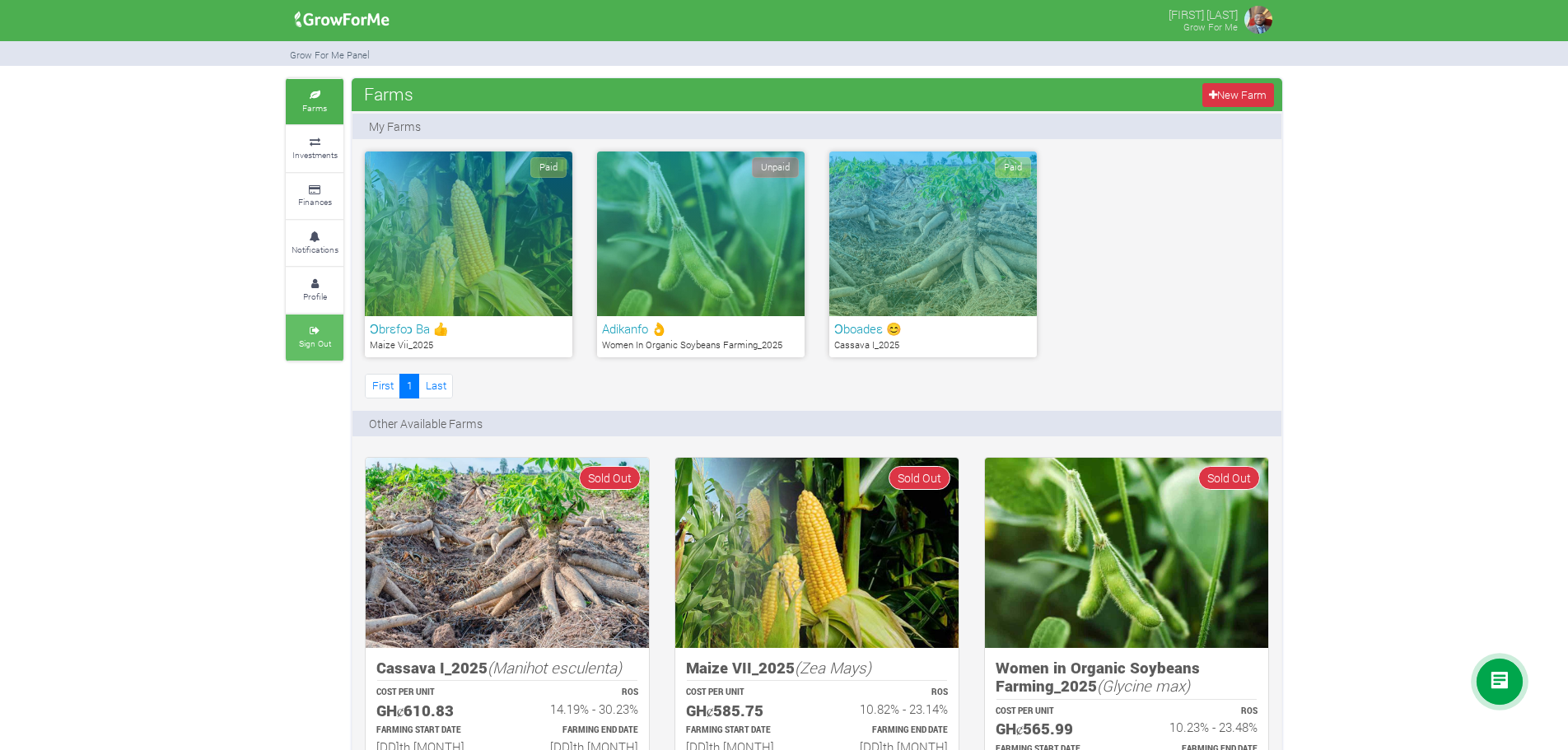 click on "Sign Out" at bounding box center [315, 337] 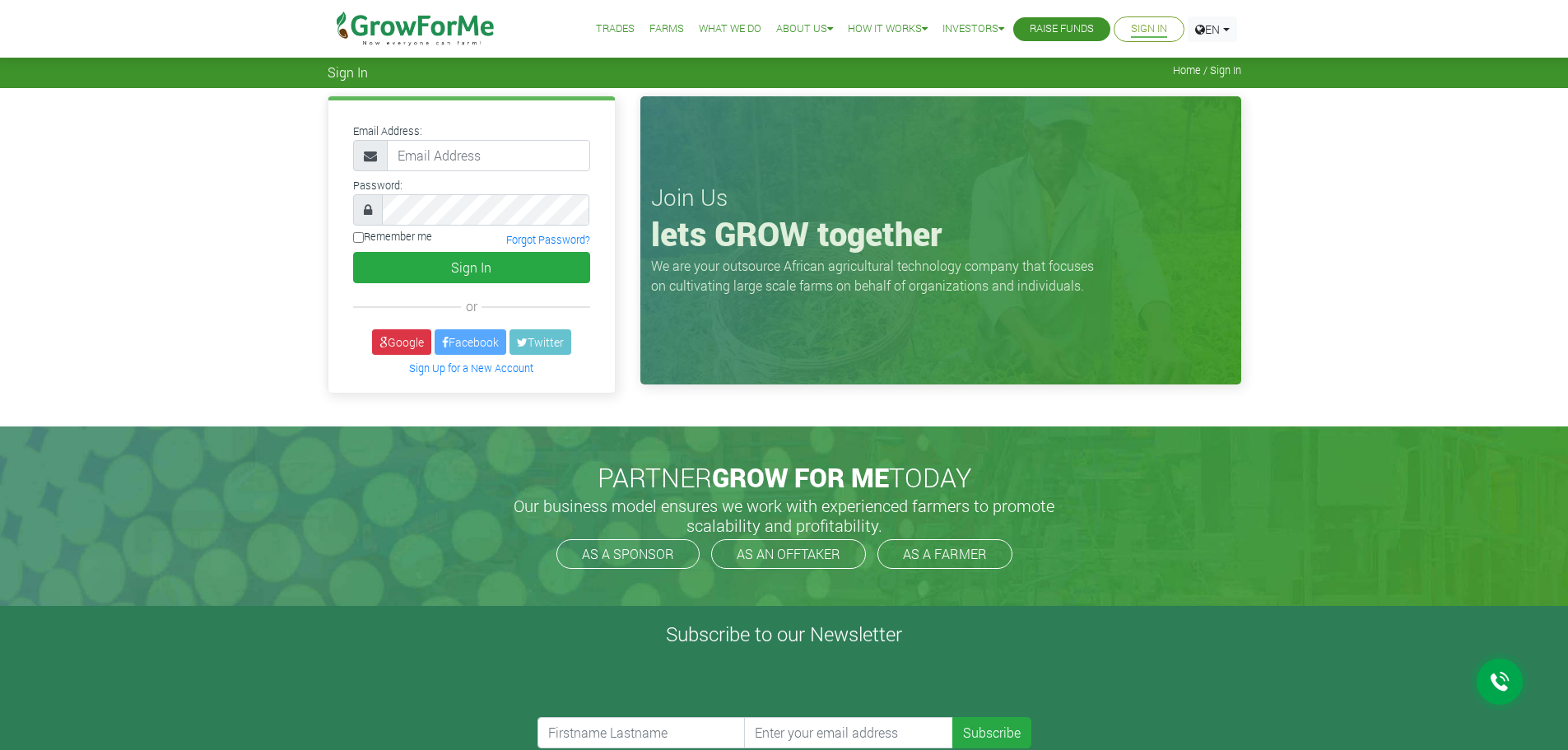 scroll, scrollTop: 0, scrollLeft: 0, axis: both 